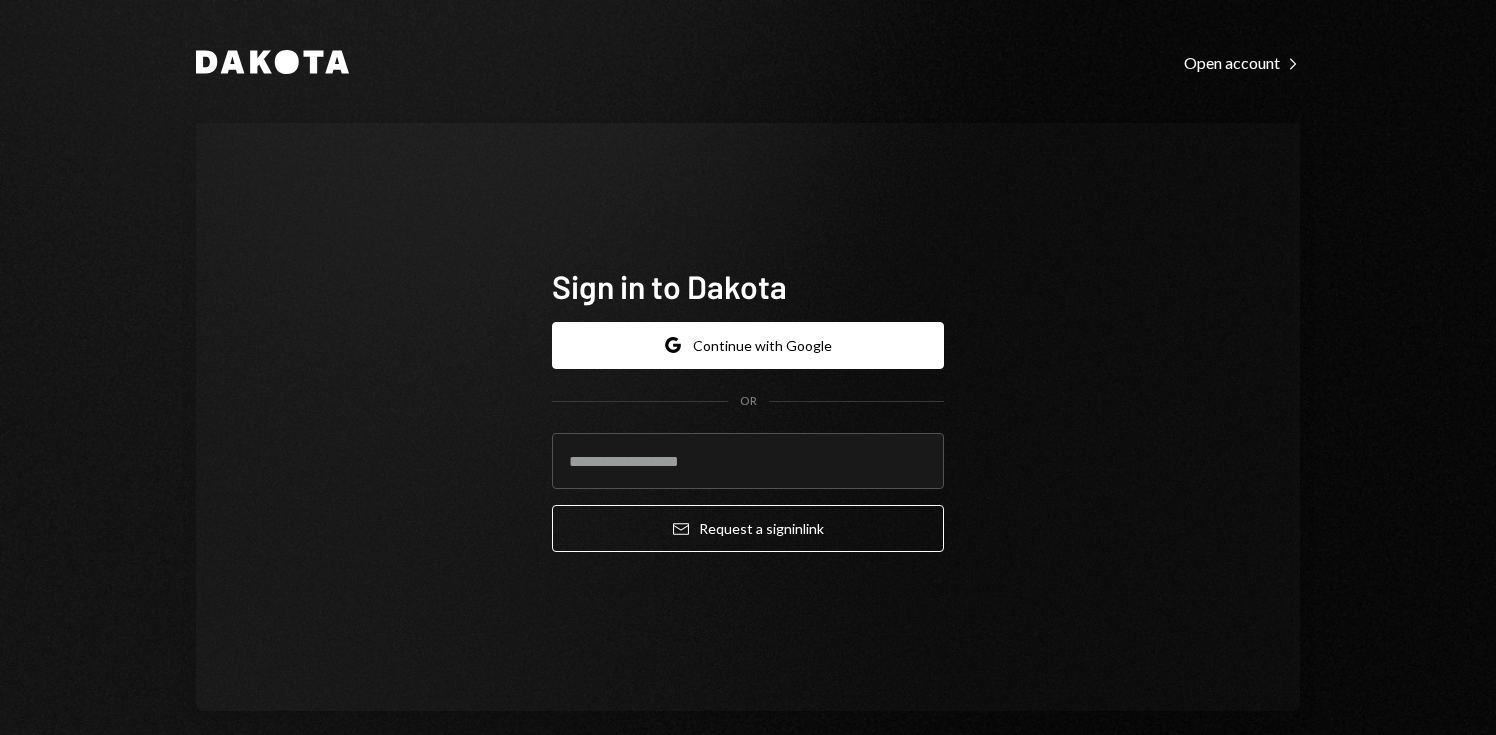 scroll, scrollTop: 0, scrollLeft: 0, axis: both 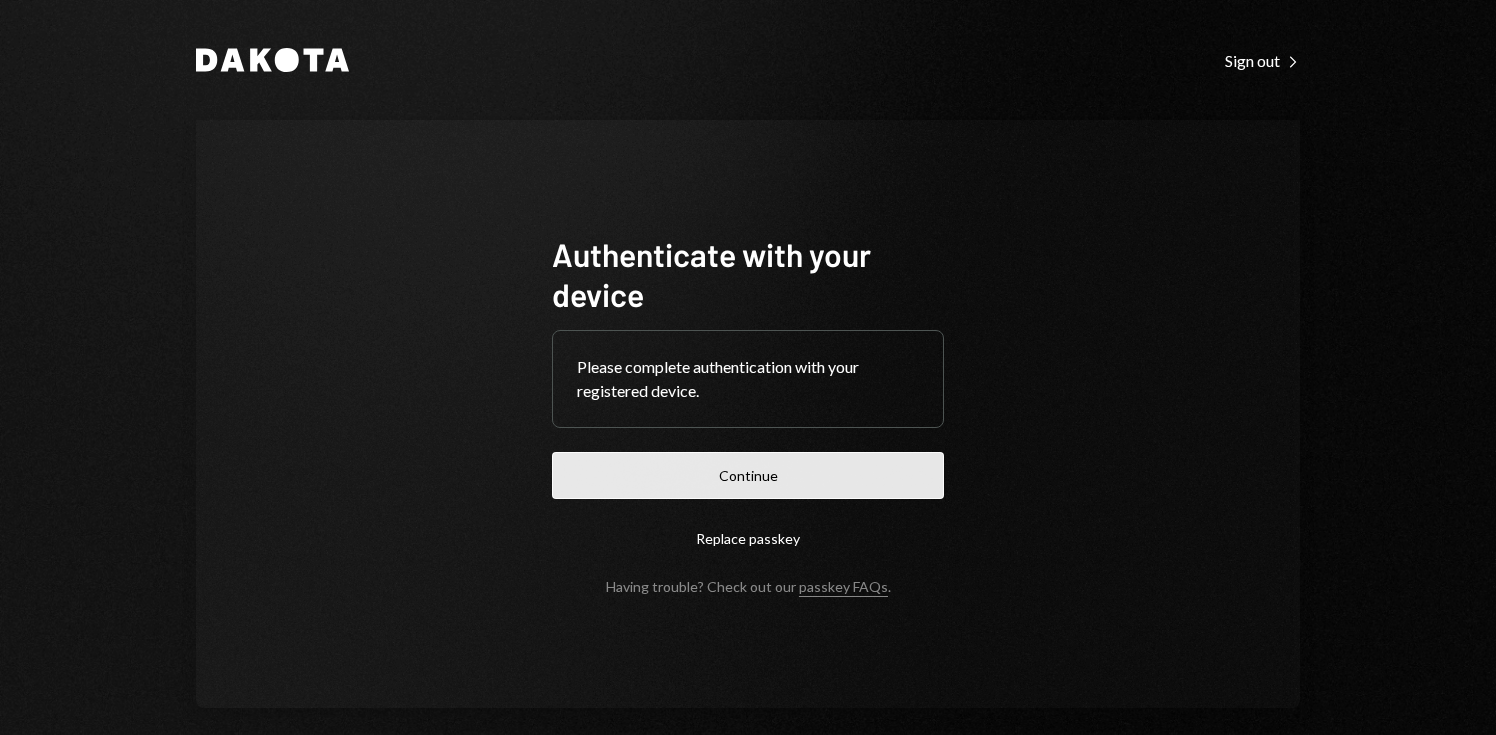 click on "Continue" at bounding box center (748, 475) 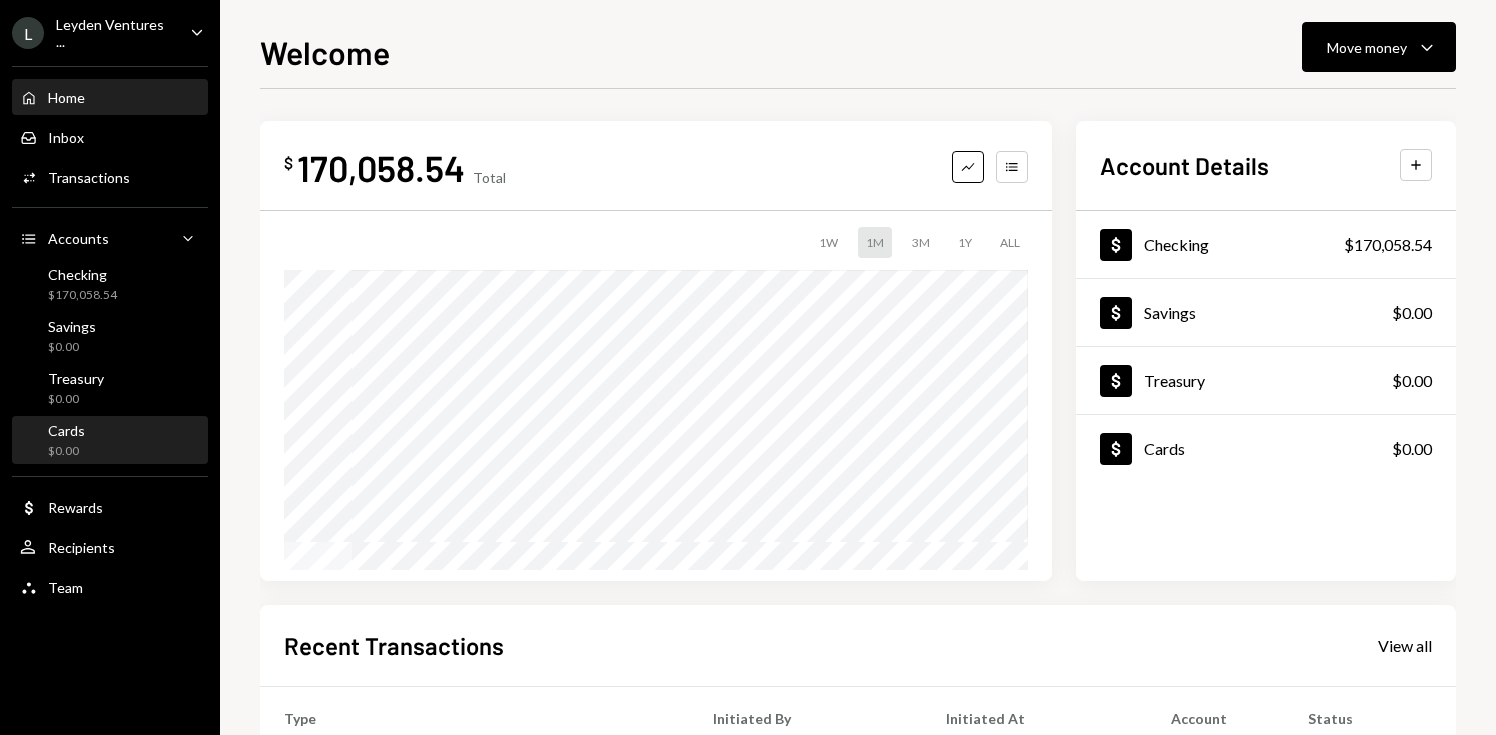 click on "Cards $0.00" at bounding box center [110, 441] 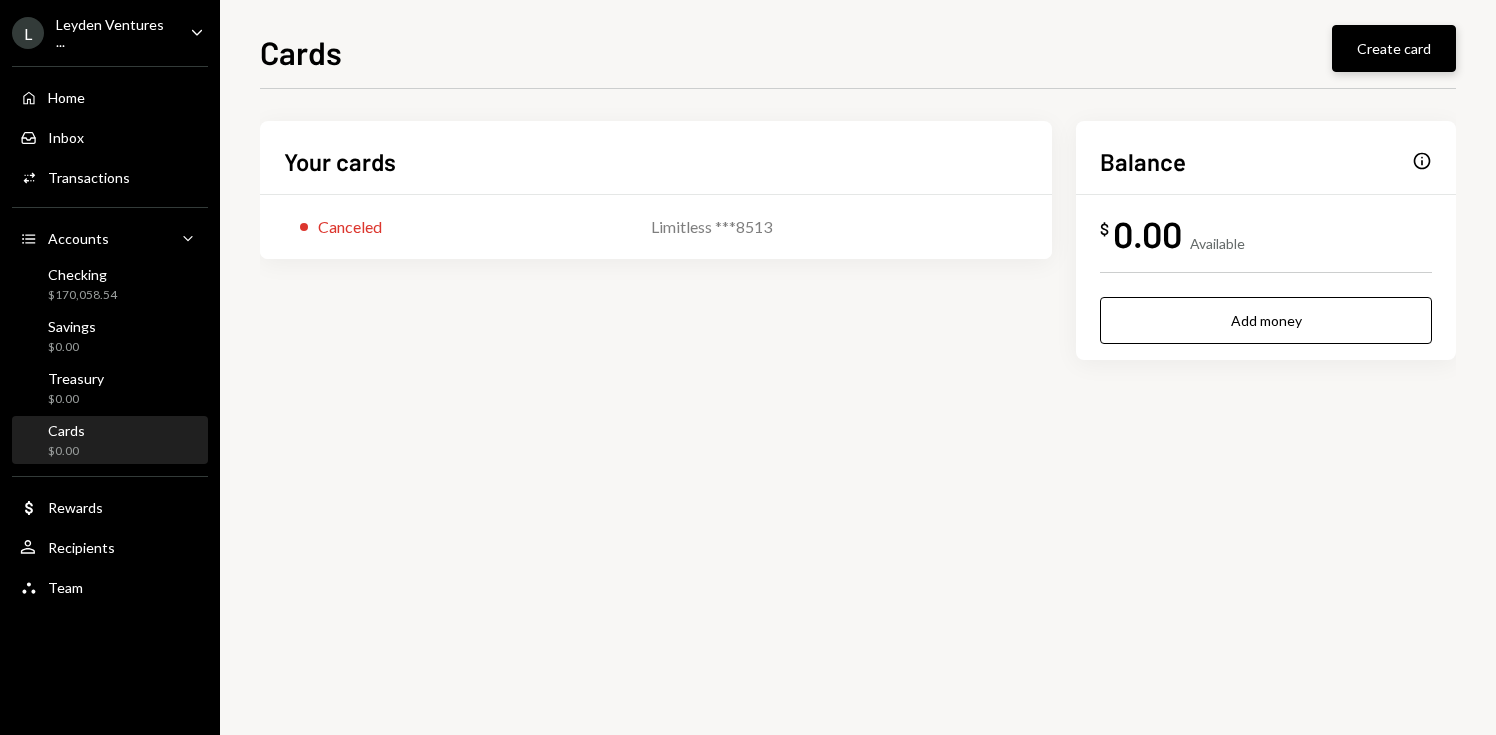 click on "Create card" at bounding box center (1394, 48) 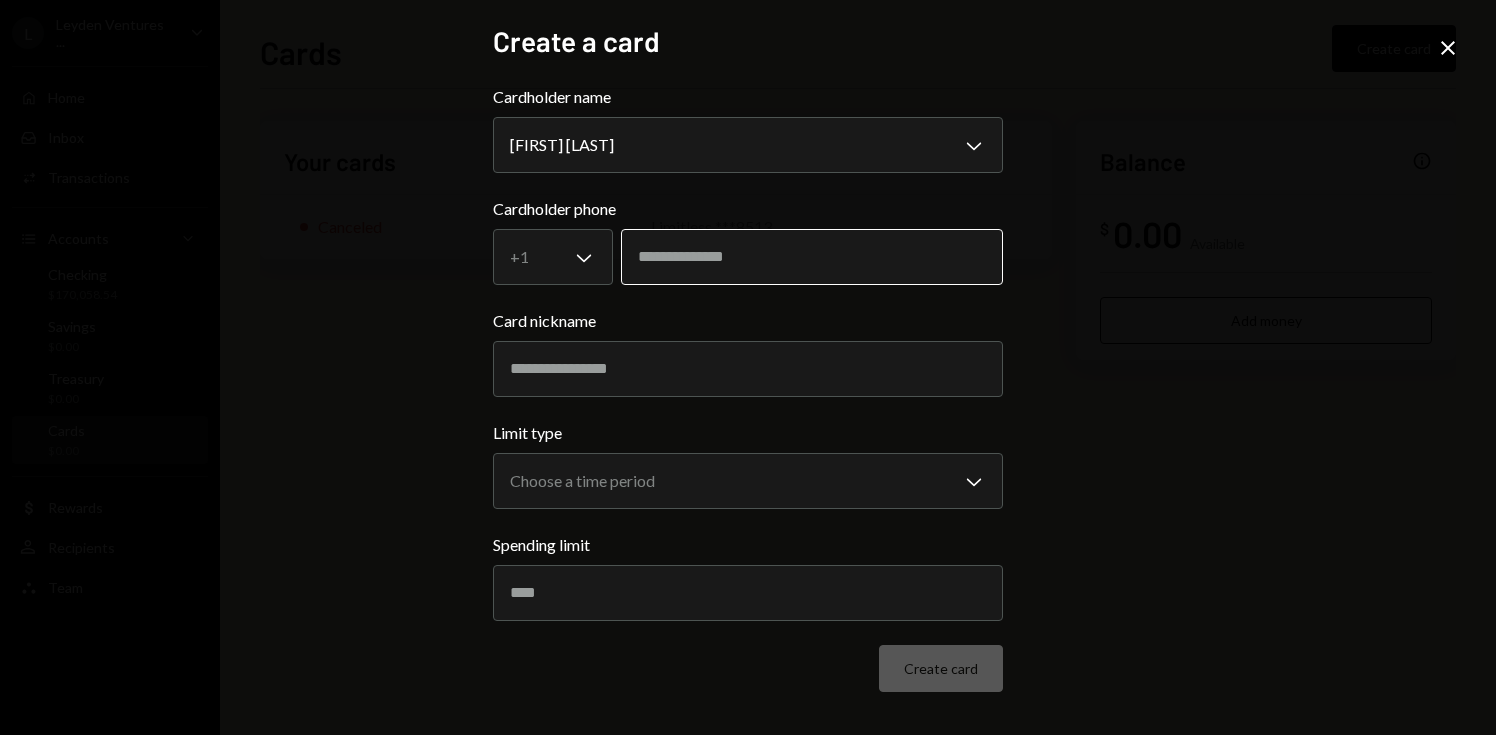 click at bounding box center (812, 257) 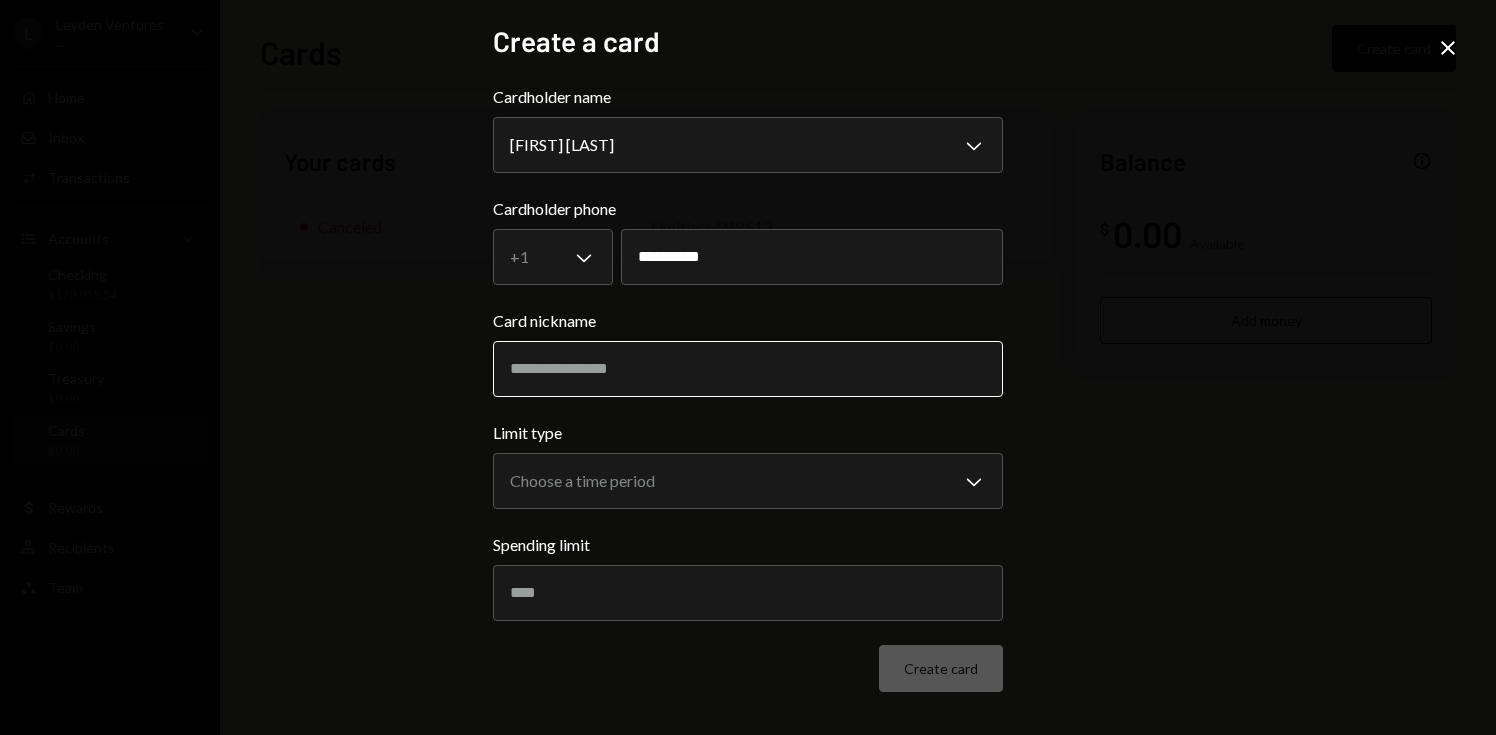 type on "**********" 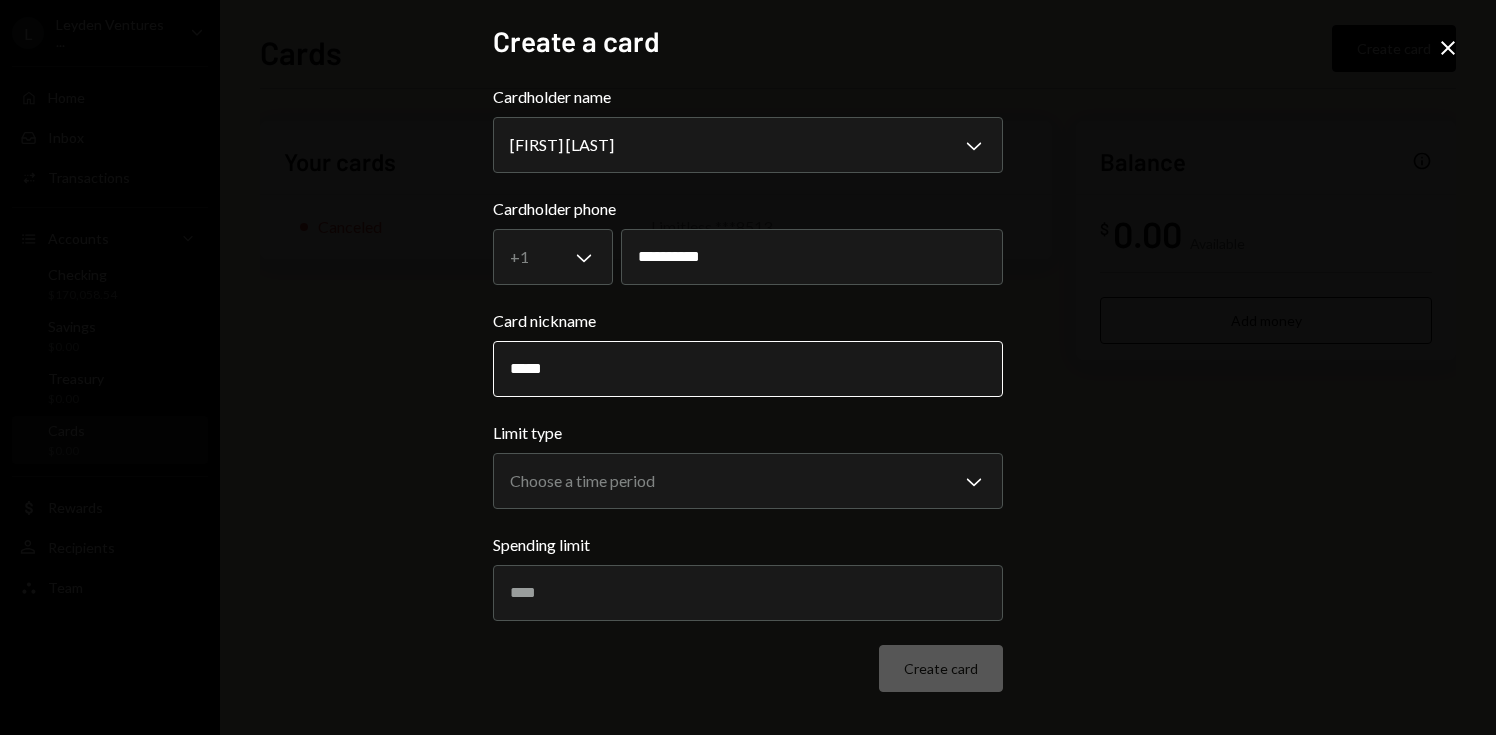 click on "*****" at bounding box center (748, 369) 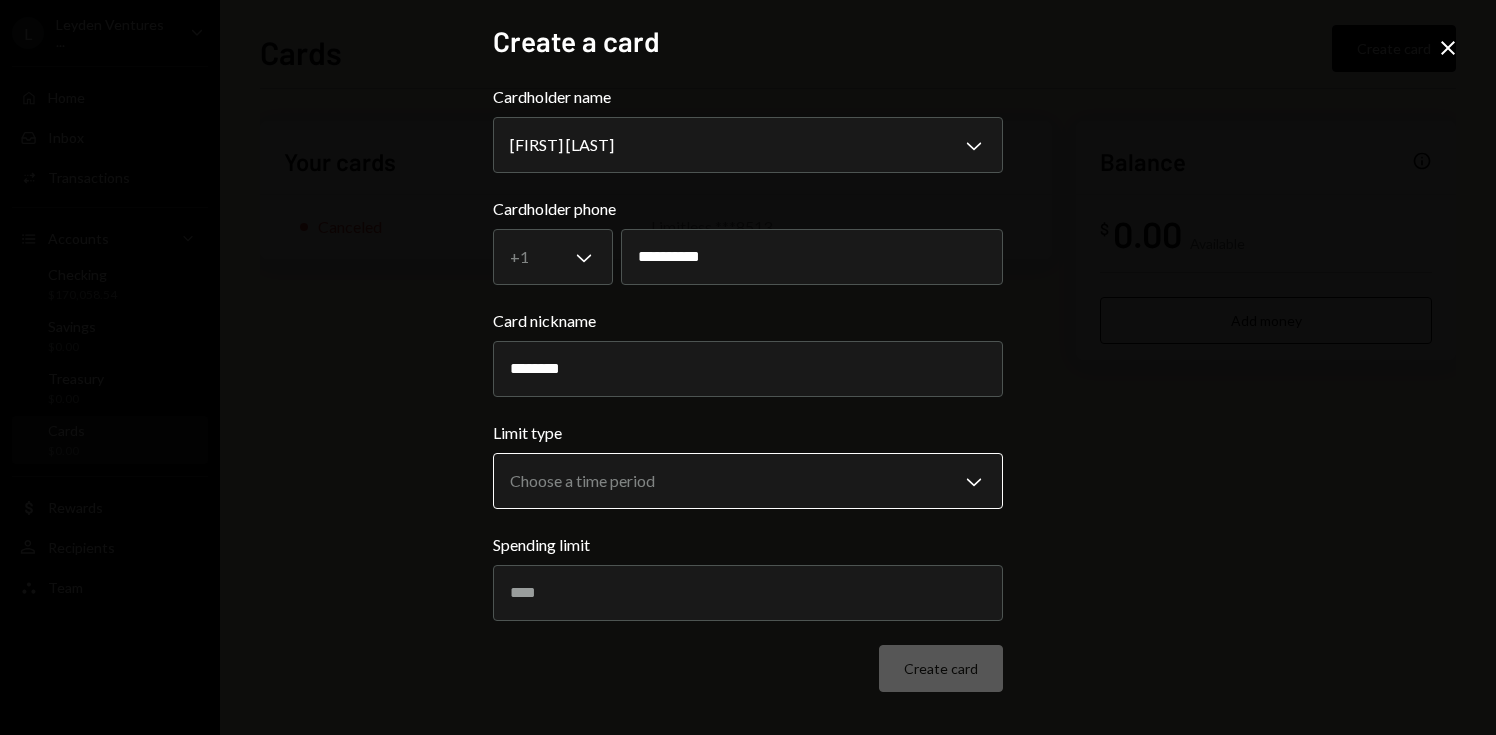 type on "********" 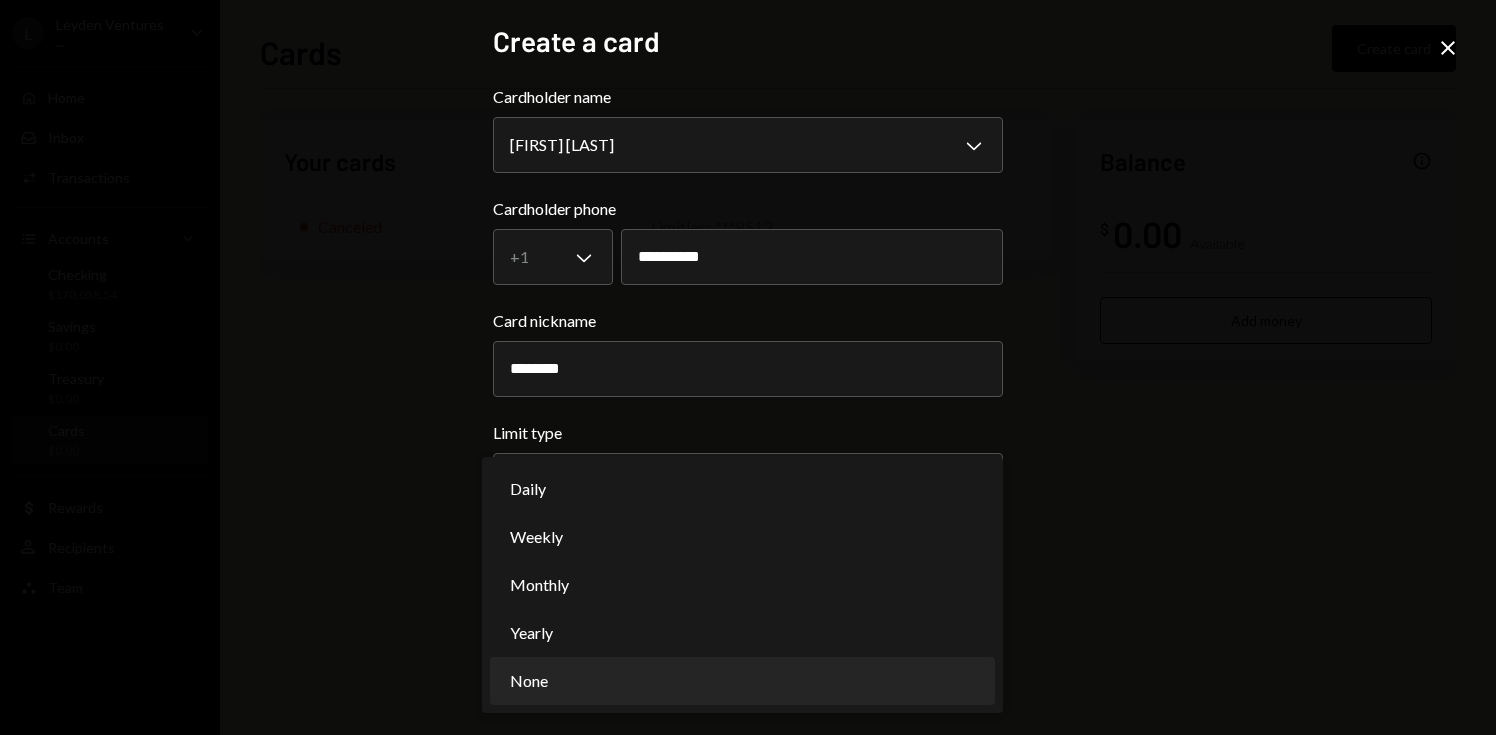 select on "********" 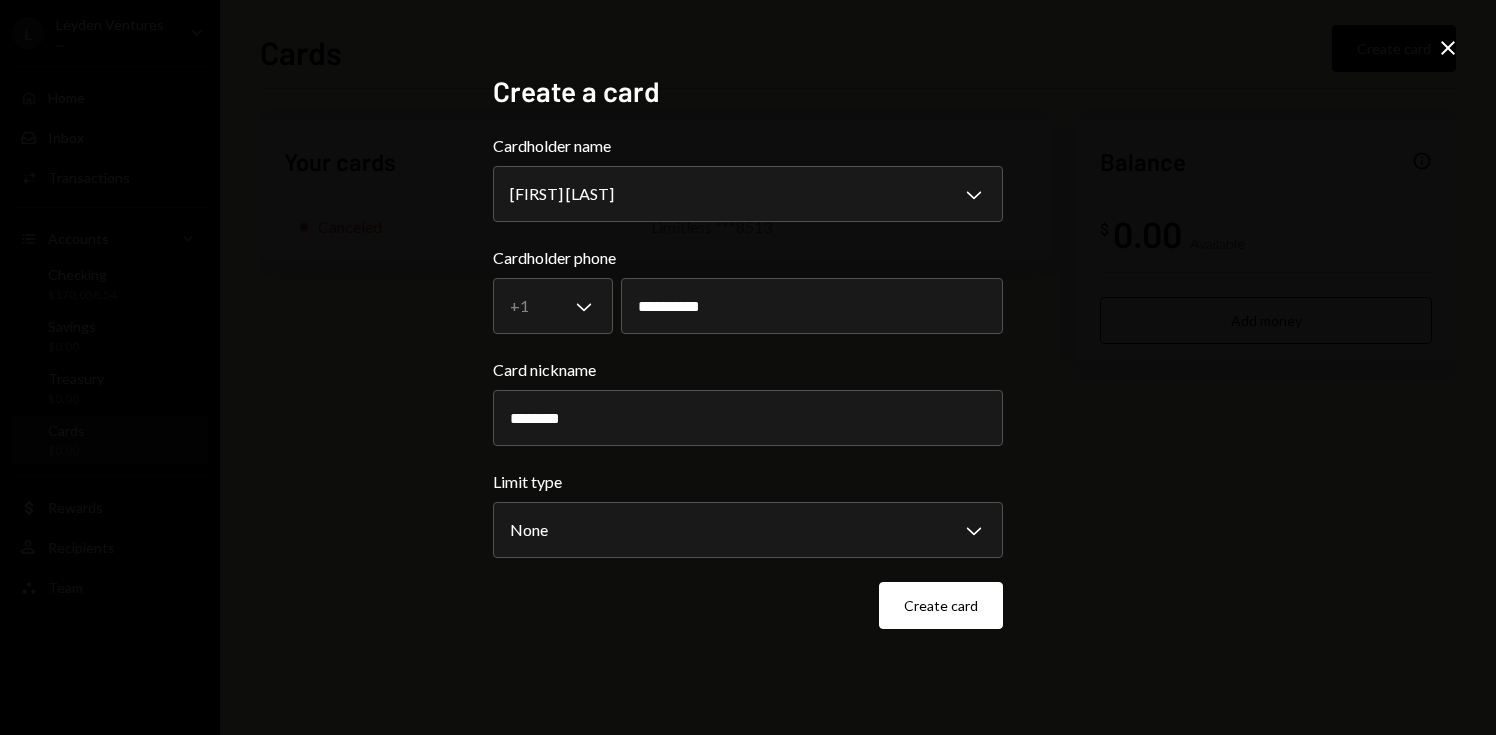 click on "**********" at bounding box center [748, 367] 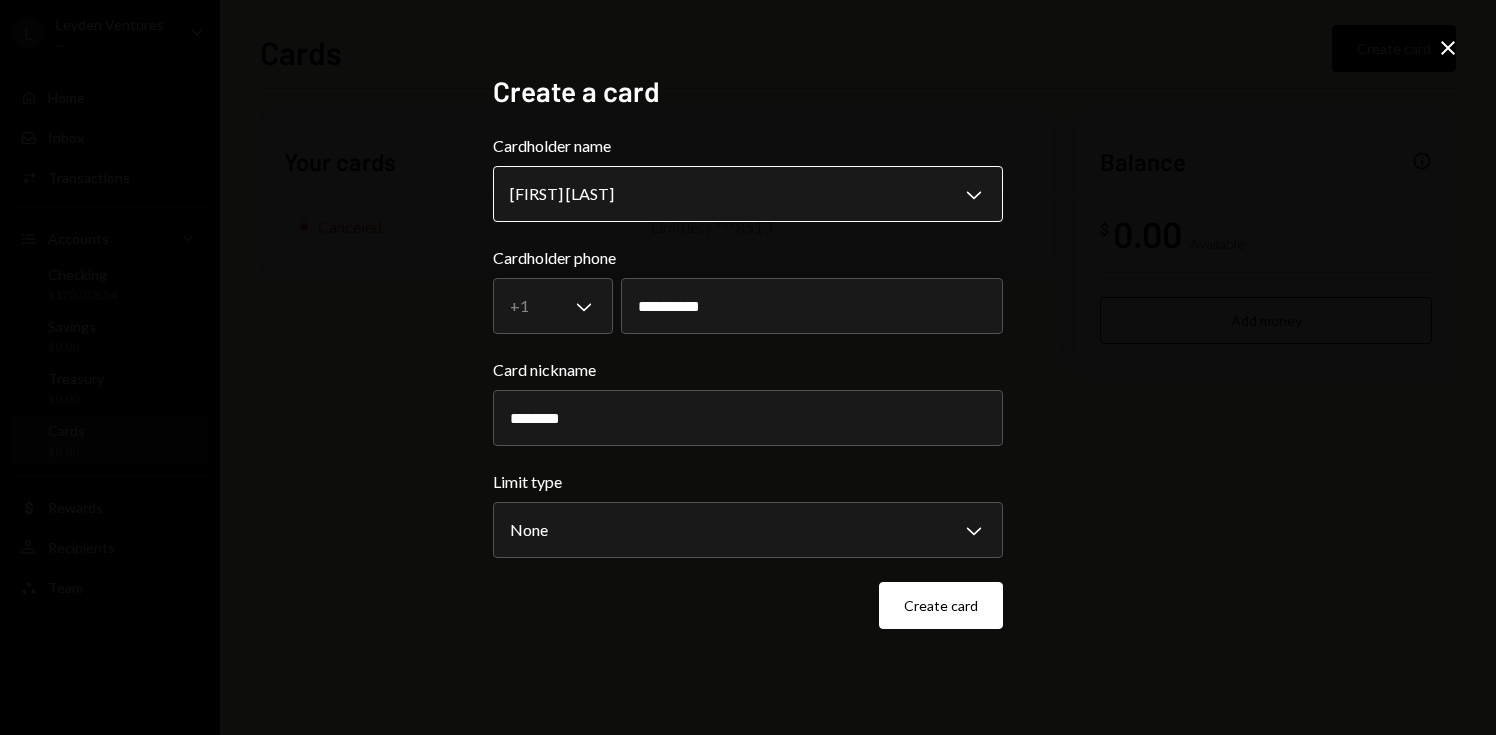 click on "**********" at bounding box center (748, 367) 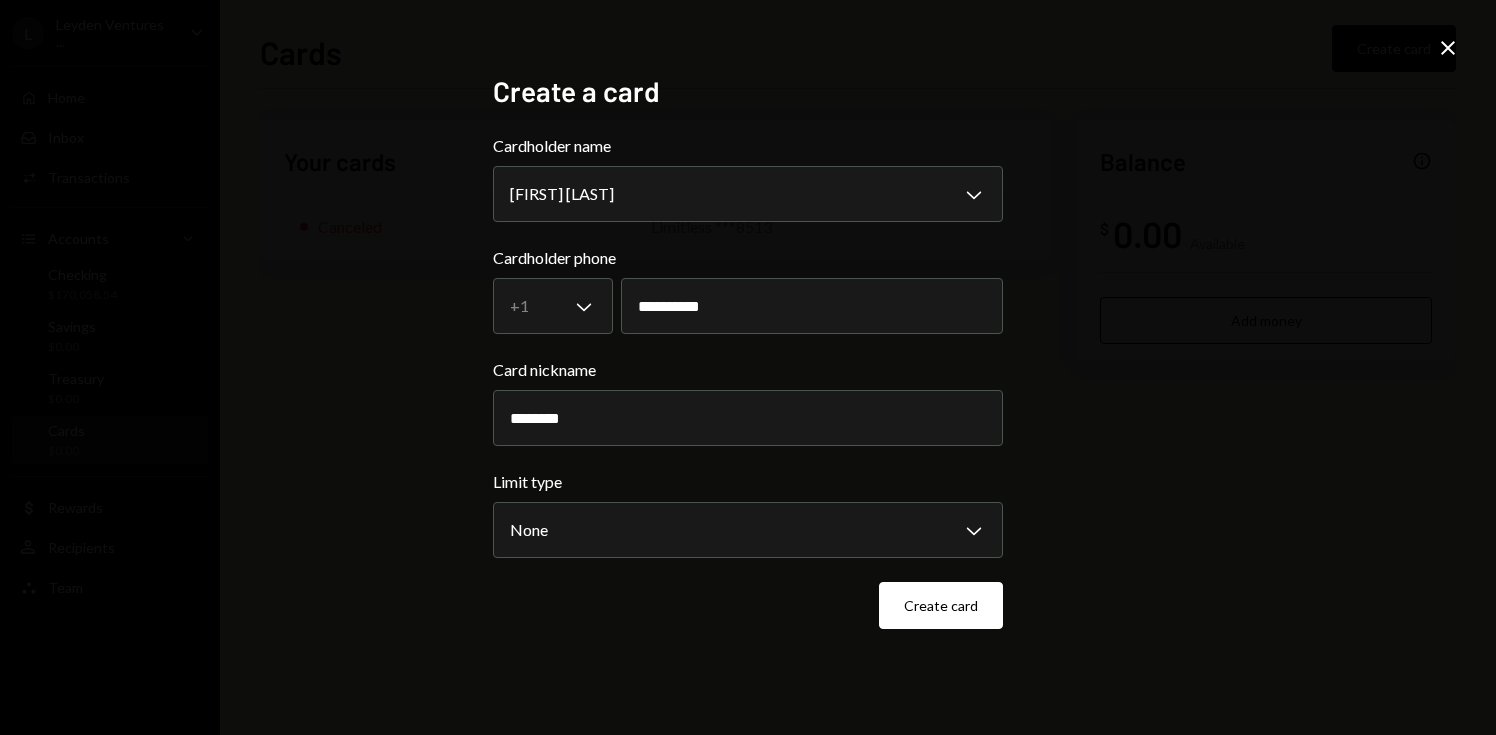 click on "**********" at bounding box center [748, 367] 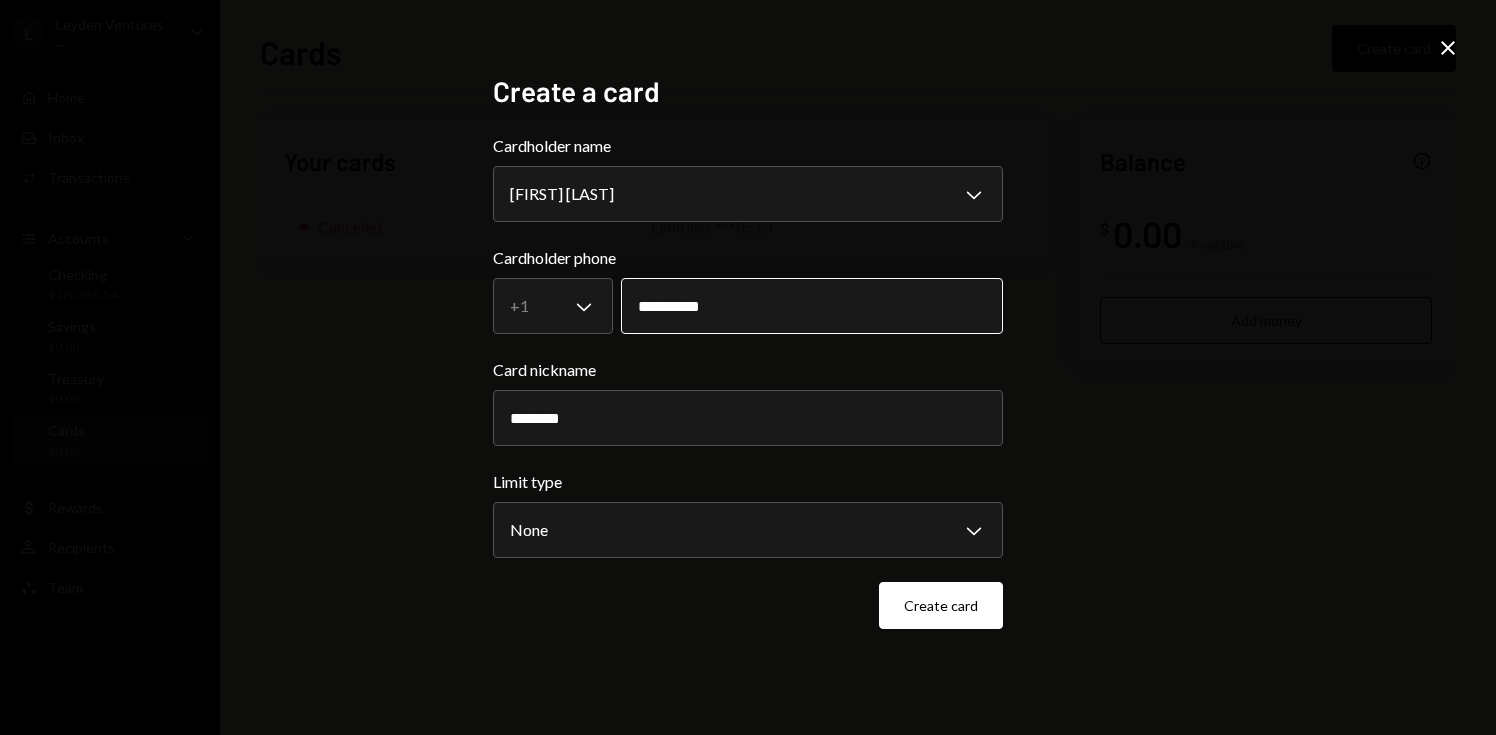 click on "**********" at bounding box center (812, 306) 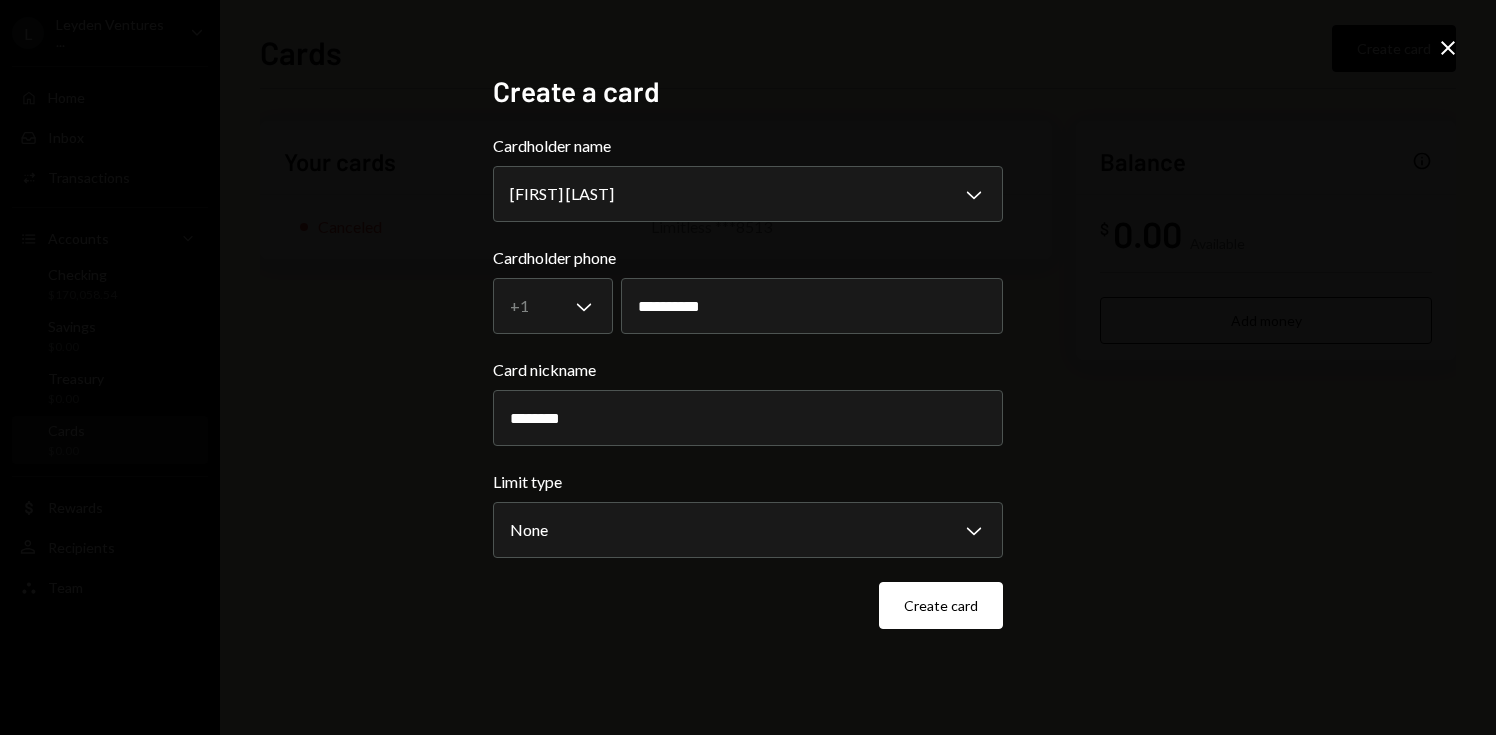 drag, startPoint x: 760, startPoint y: 117, endPoint x: 778, endPoint y: 121, distance: 18.439089 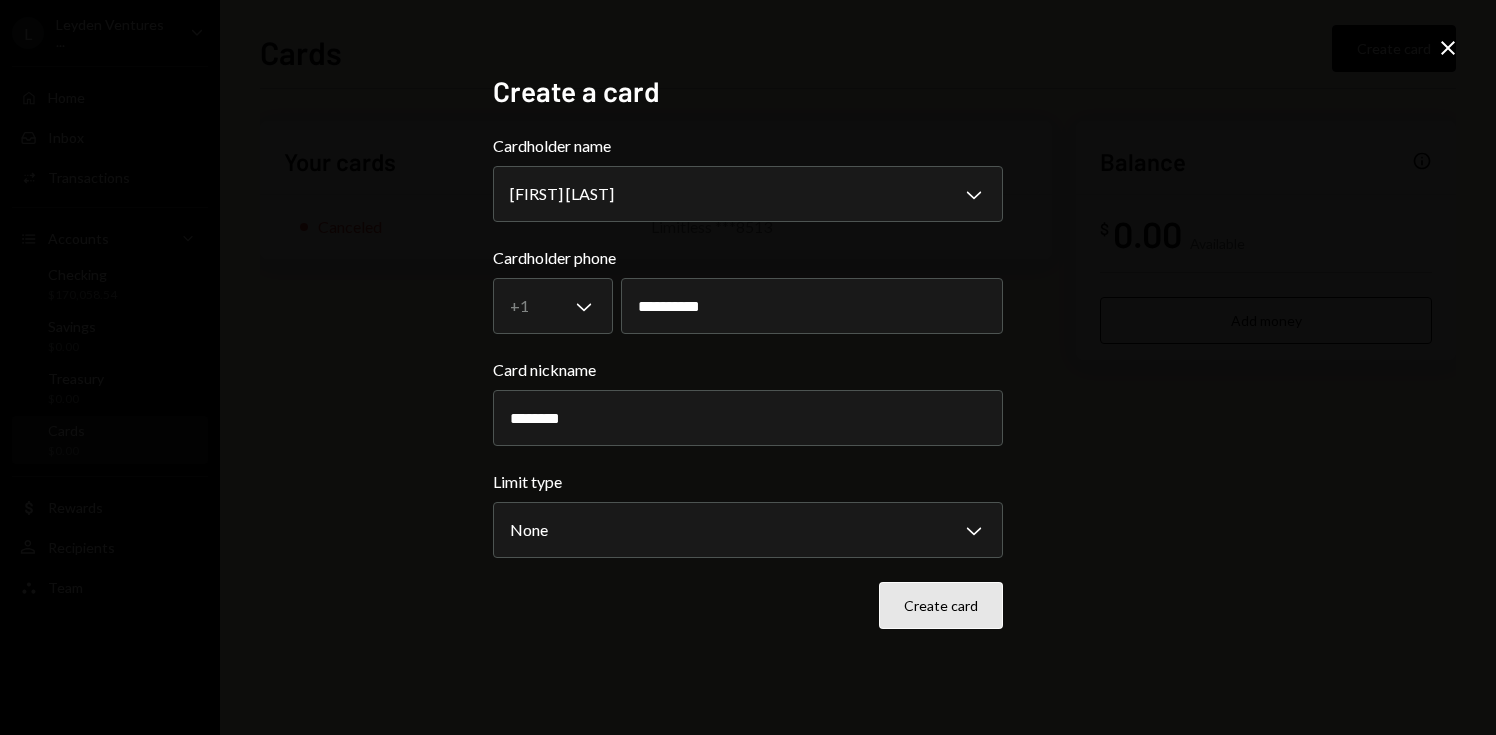 click on "Create card" at bounding box center [941, 605] 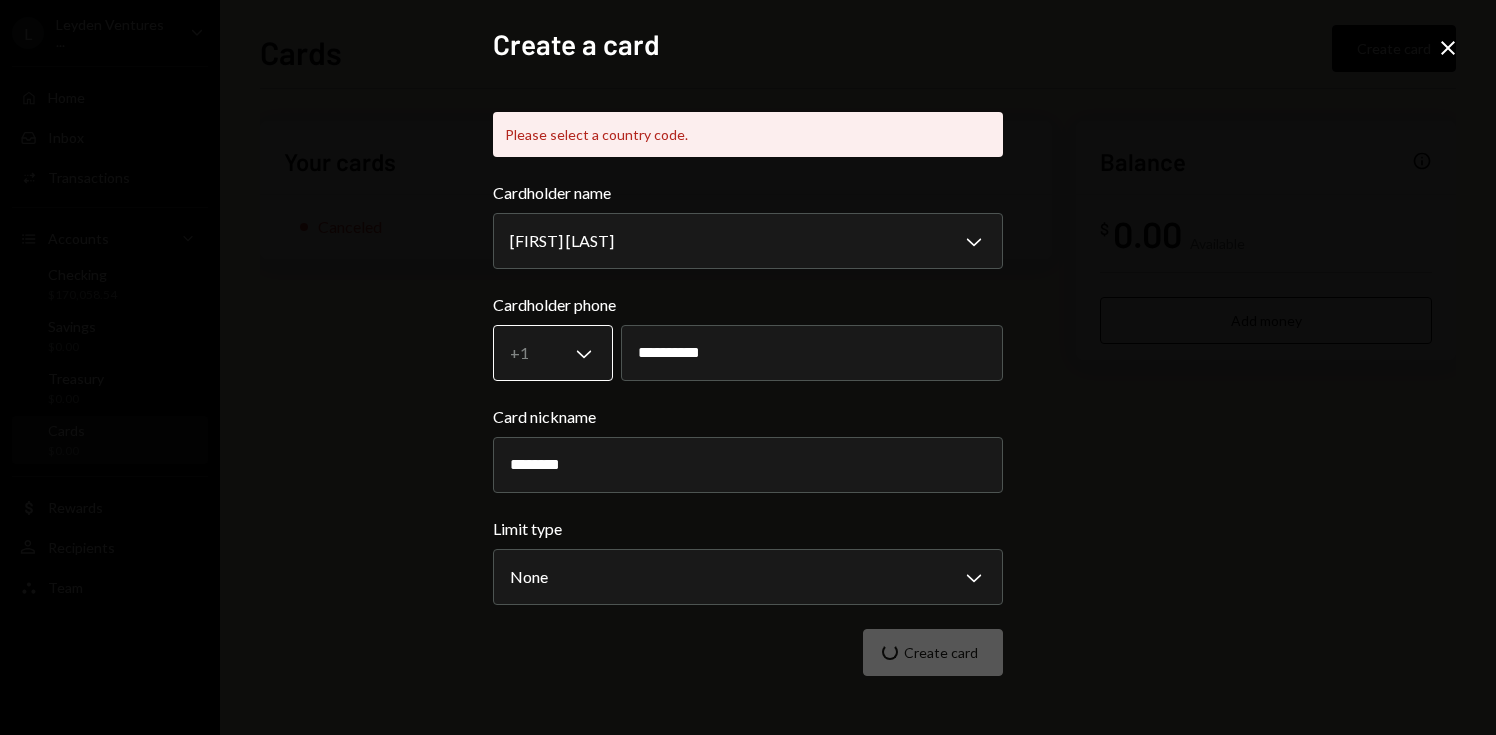 click on "**********" at bounding box center (748, 367) 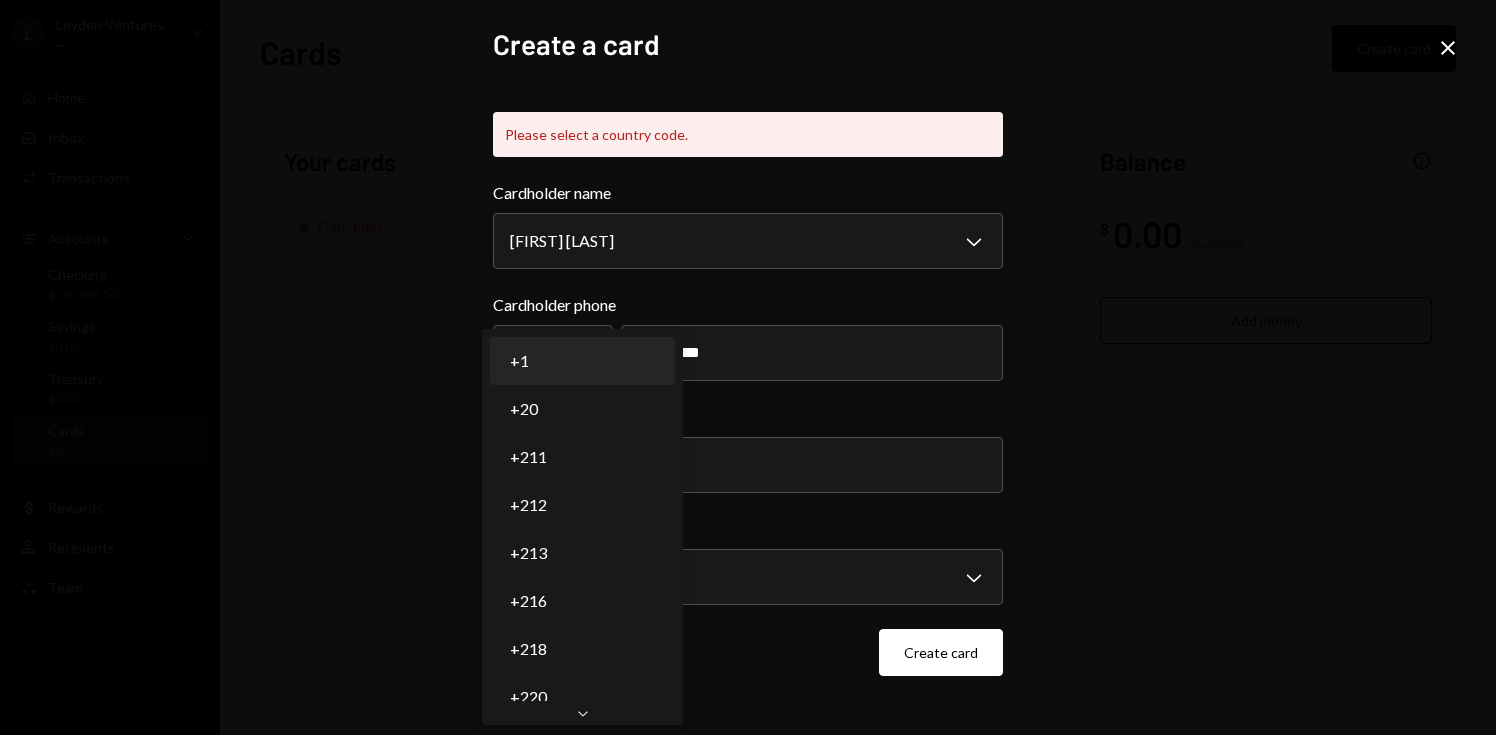 select on "*" 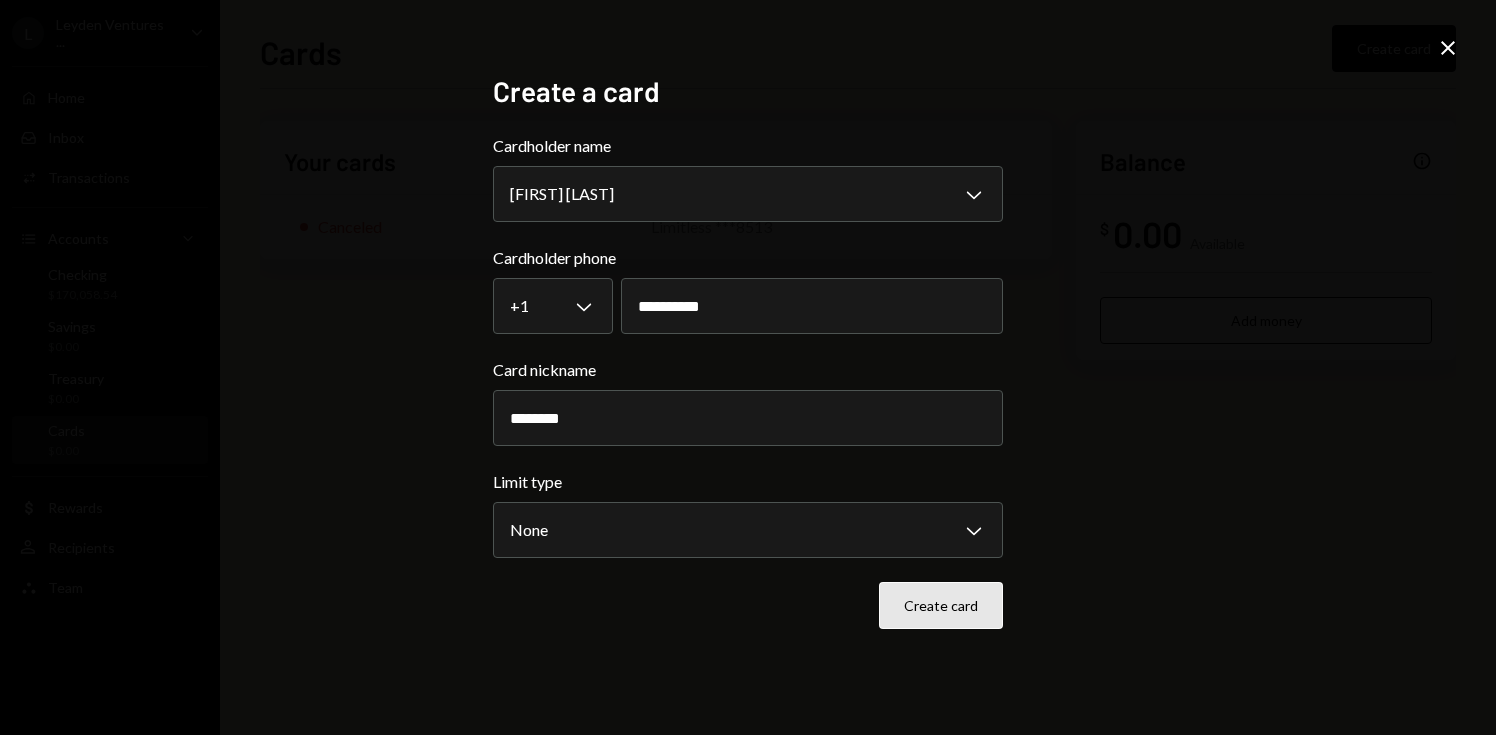 click on "Create card" at bounding box center (941, 605) 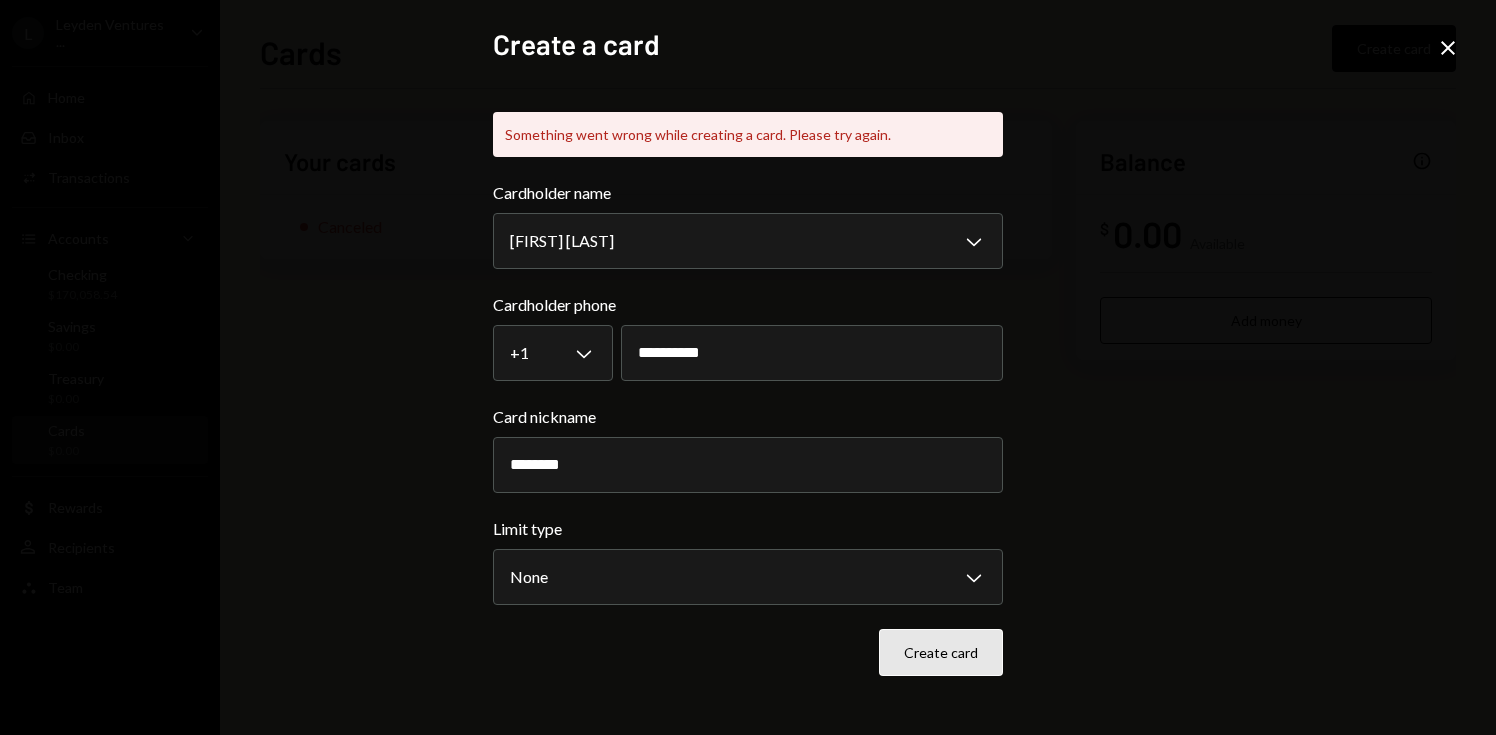 click on "Create card" at bounding box center (941, 652) 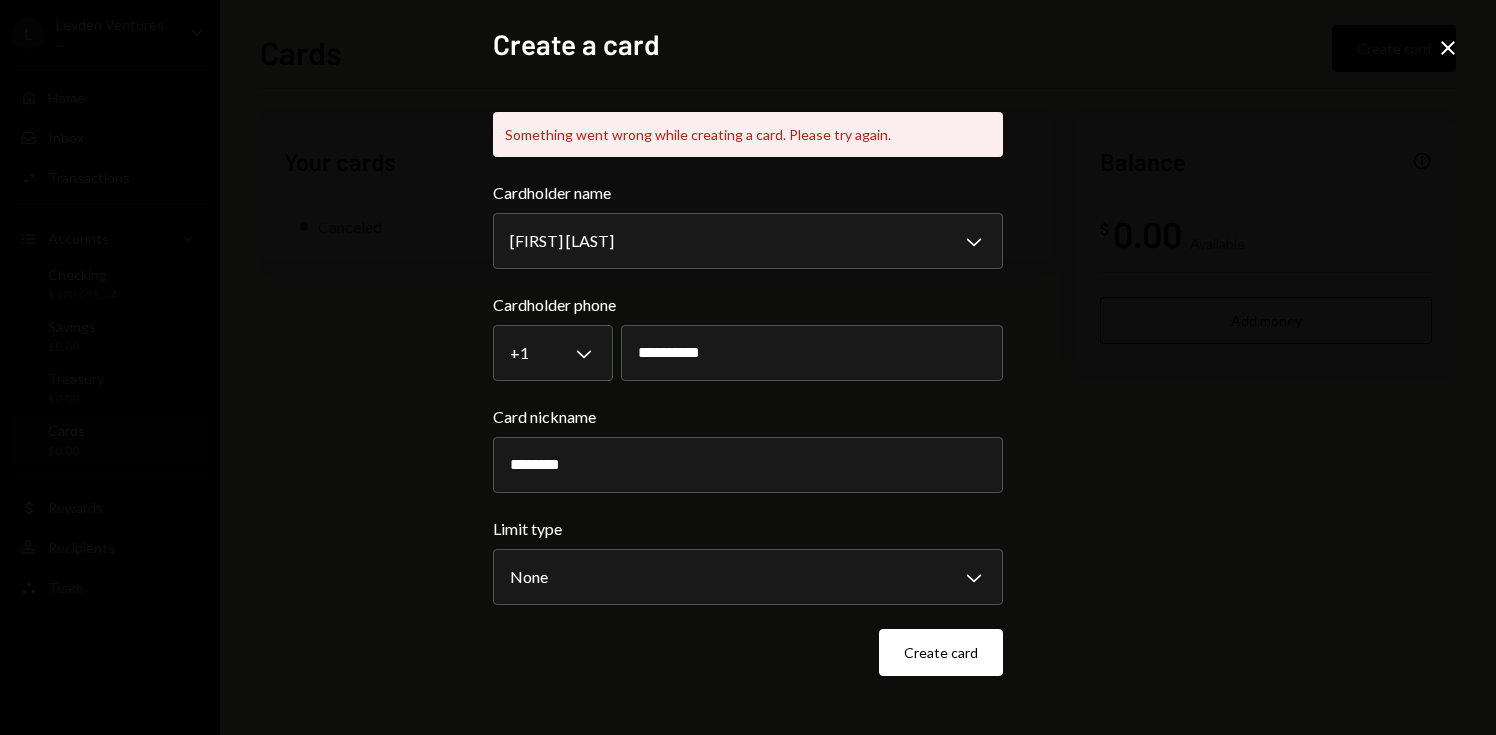click on "Close" 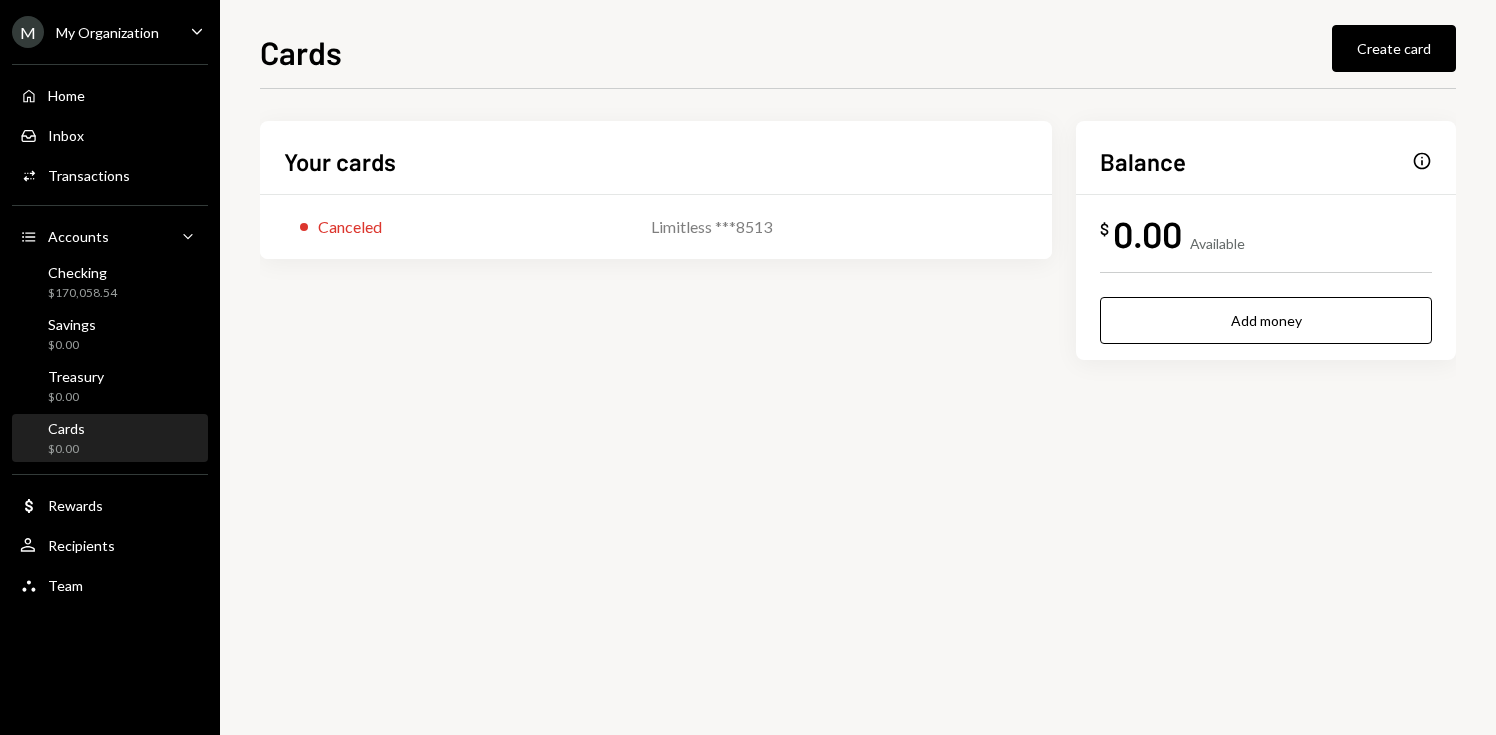 scroll, scrollTop: 0, scrollLeft: 0, axis: both 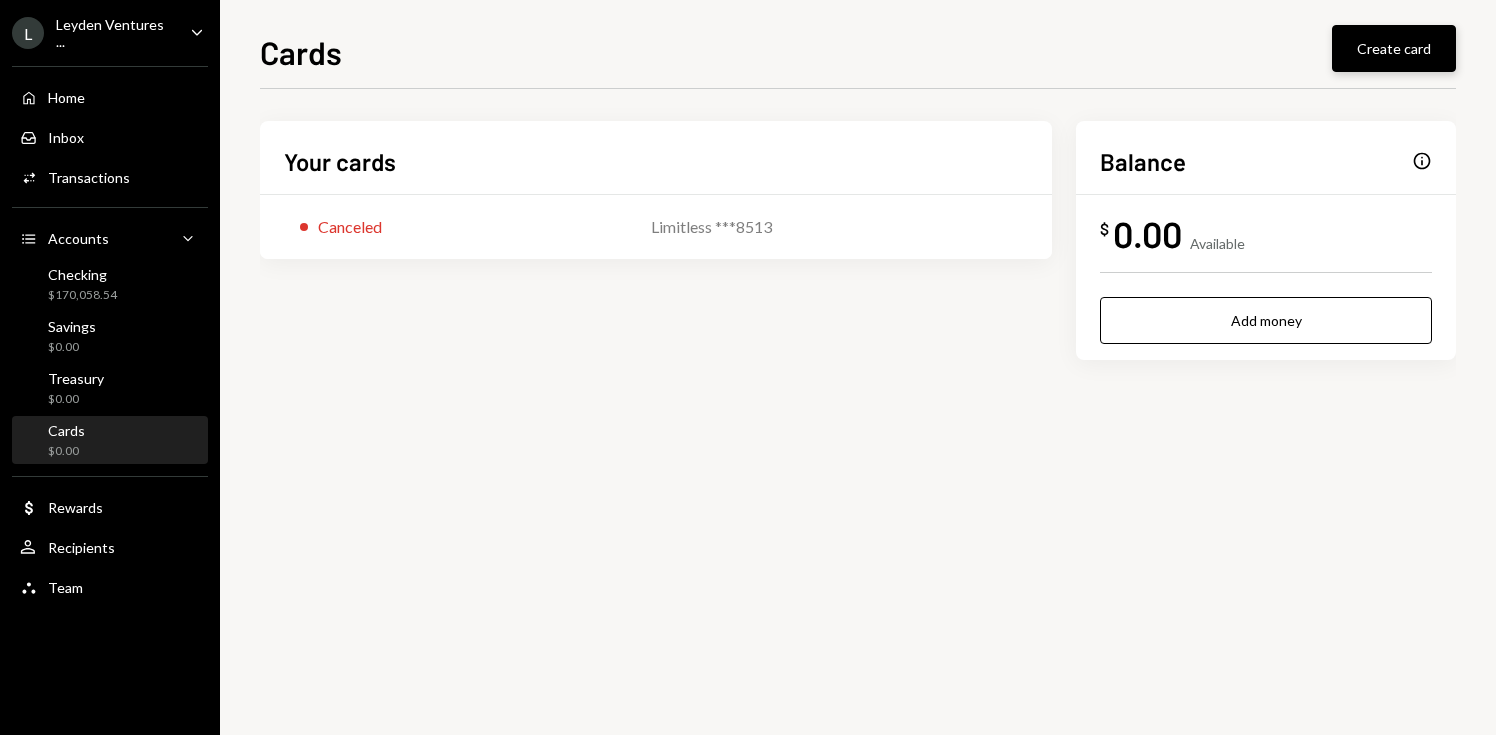 click on "Create card" at bounding box center (1394, 48) 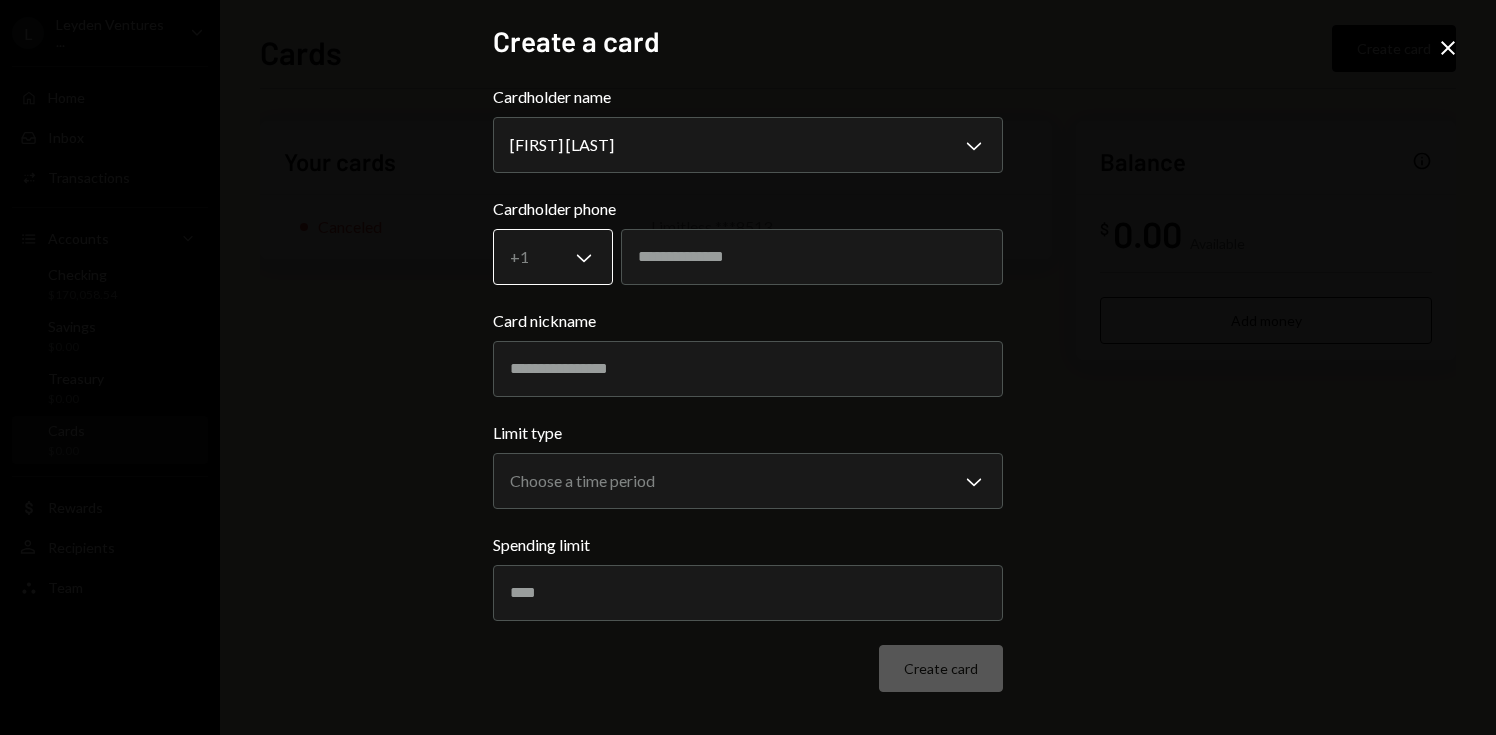 click on "**********" at bounding box center [748, 367] 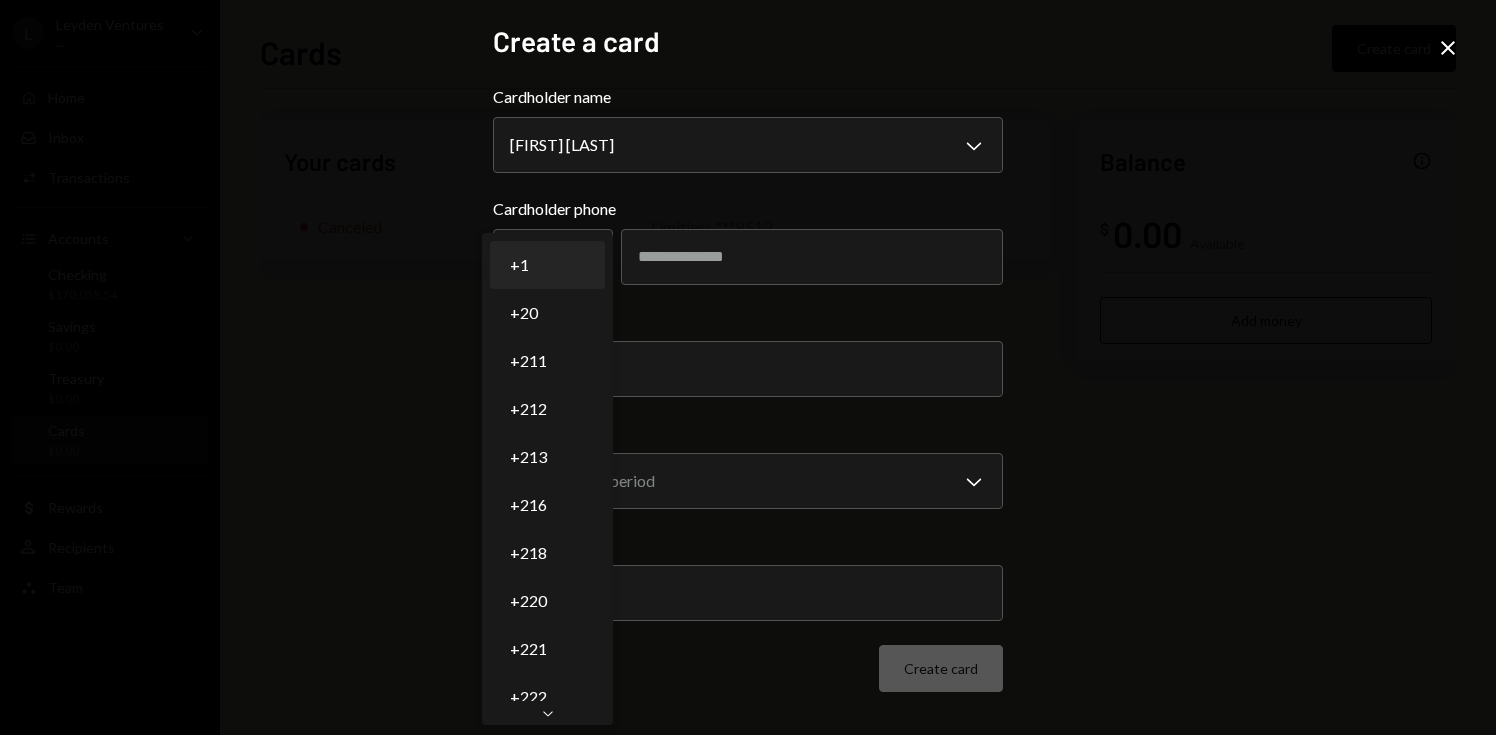 select on "*" 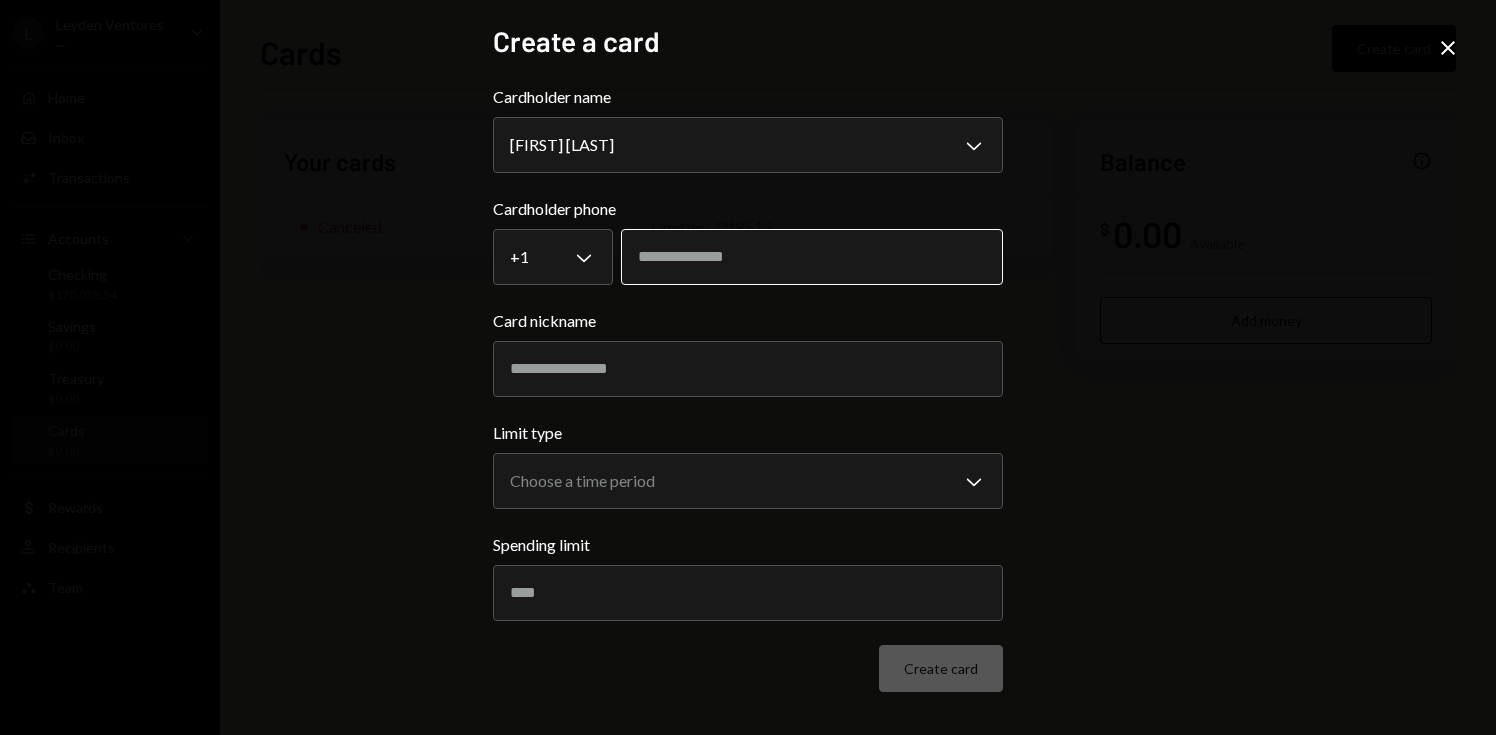 click at bounding box center (812, 257) 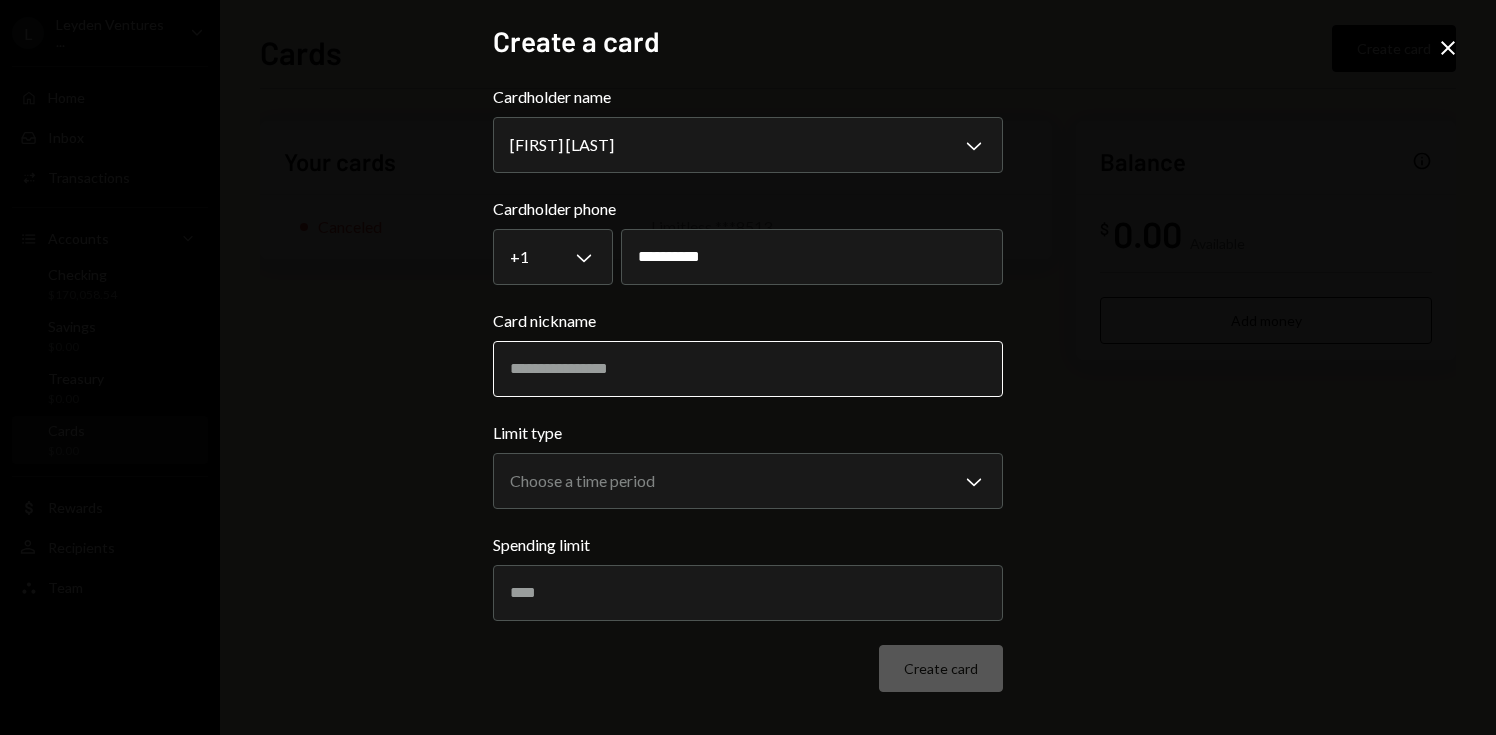 type on "**********" 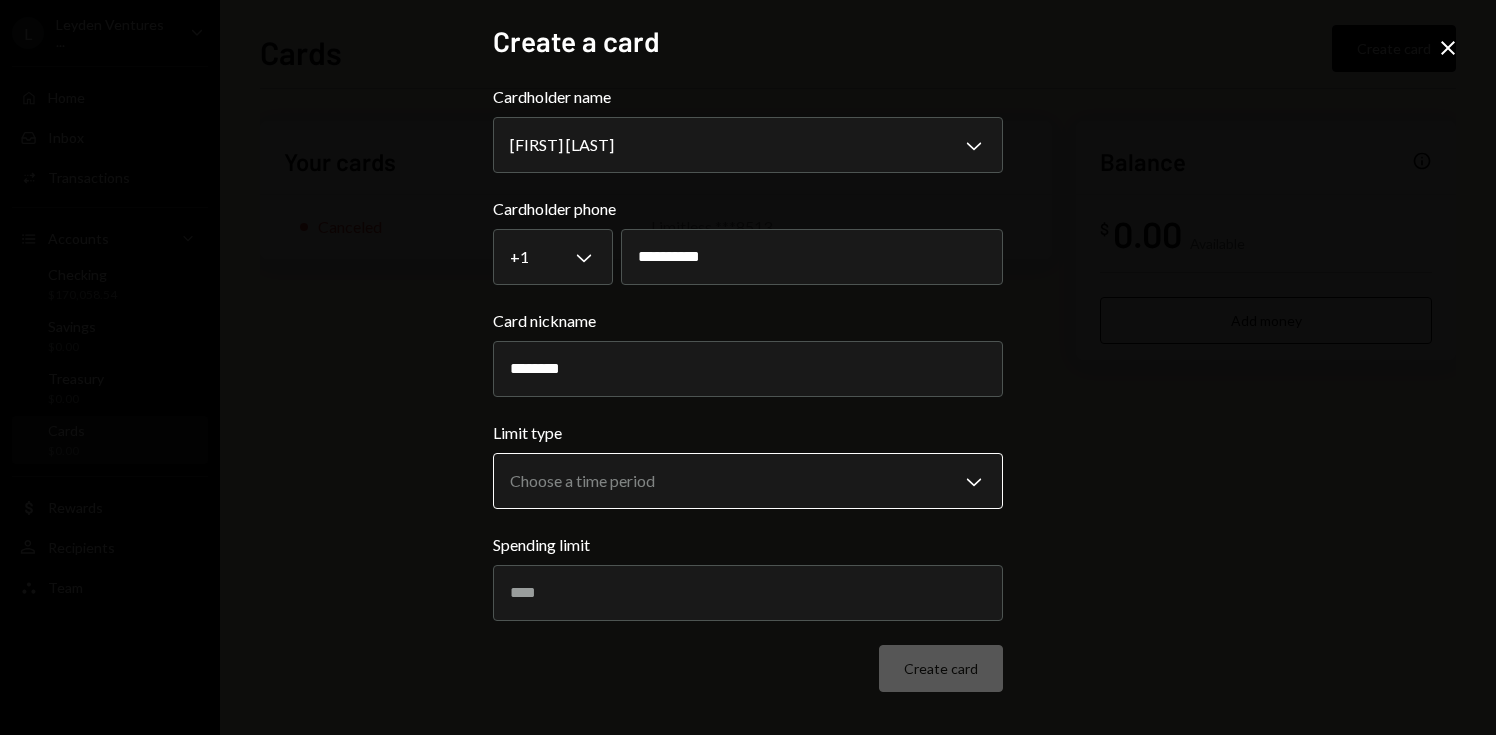 type on "********" 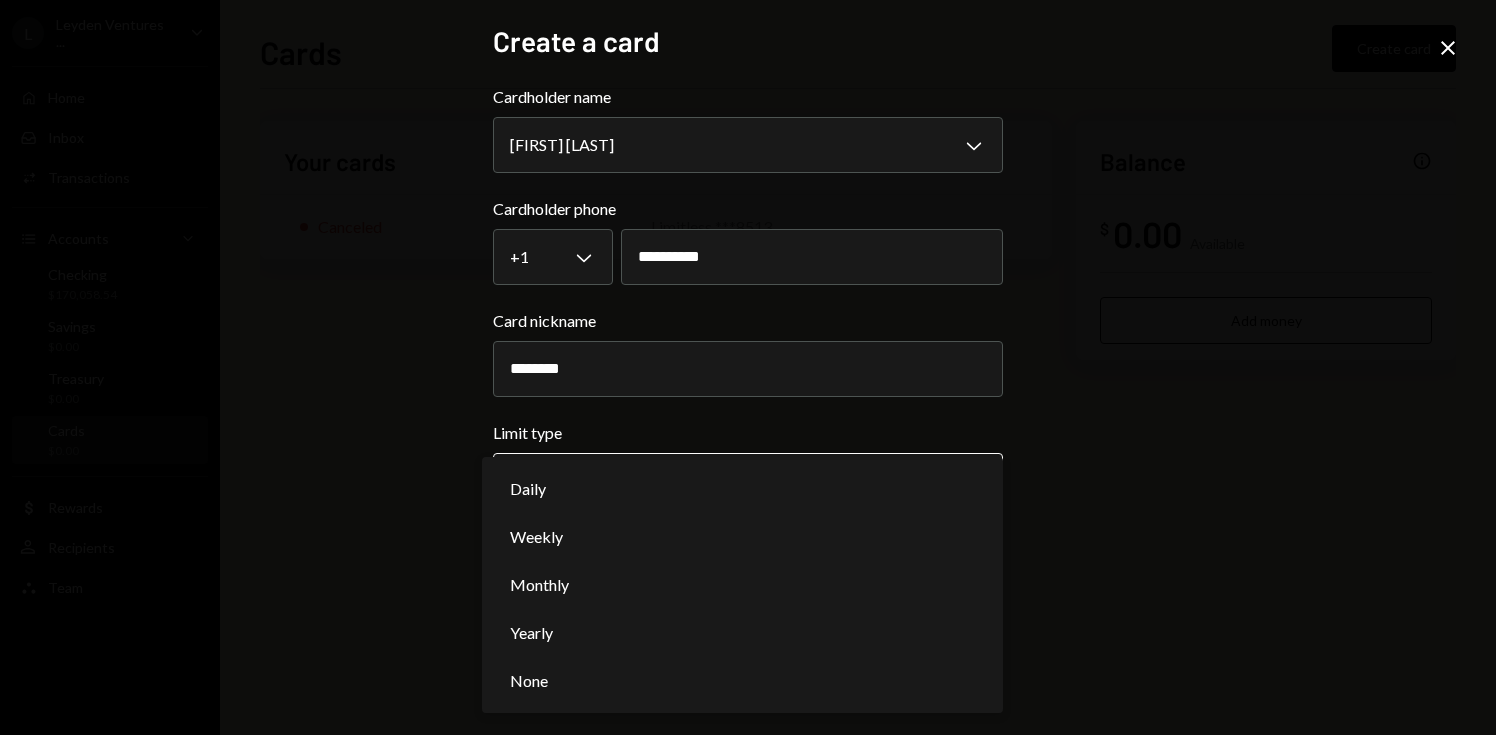 click on "**********" at bounding box center [748, 367] 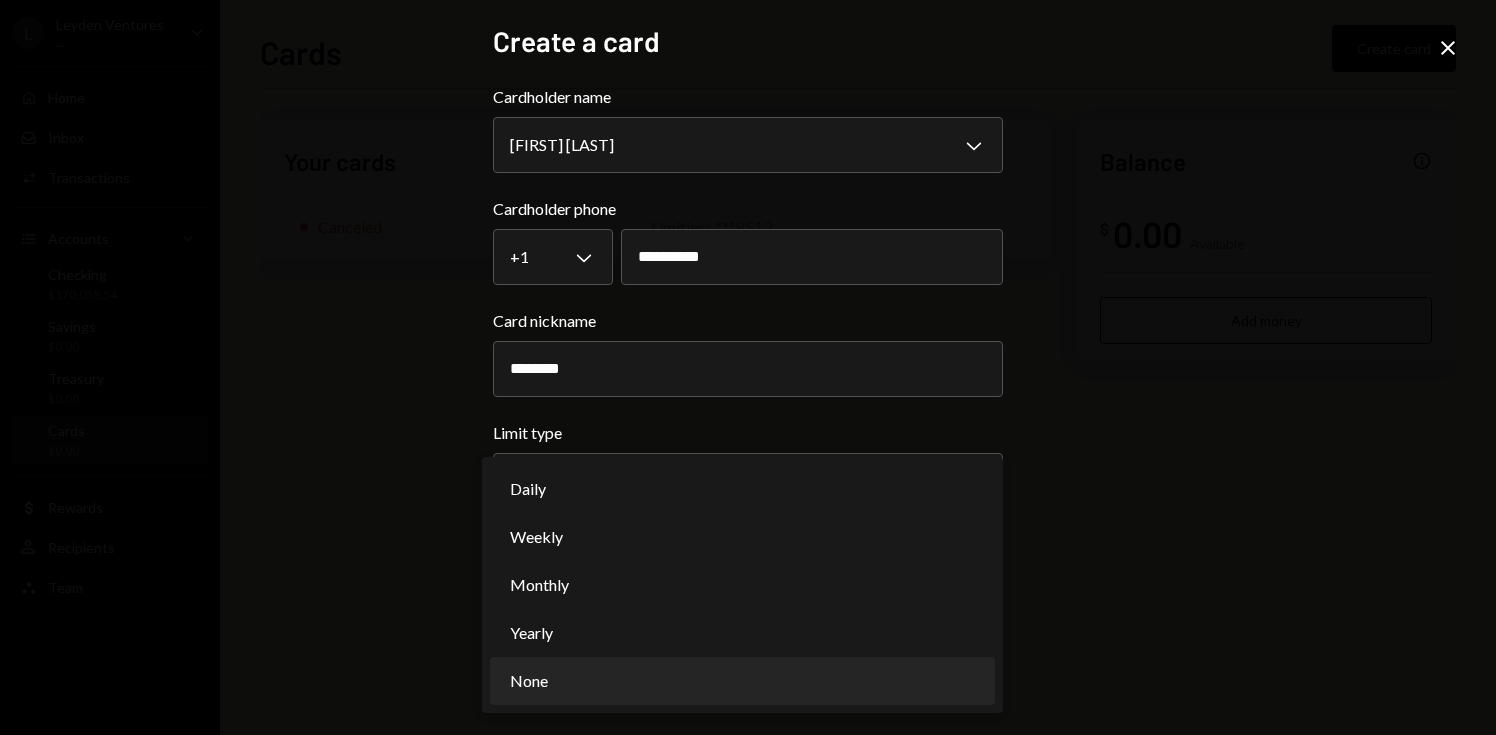 select on "********" 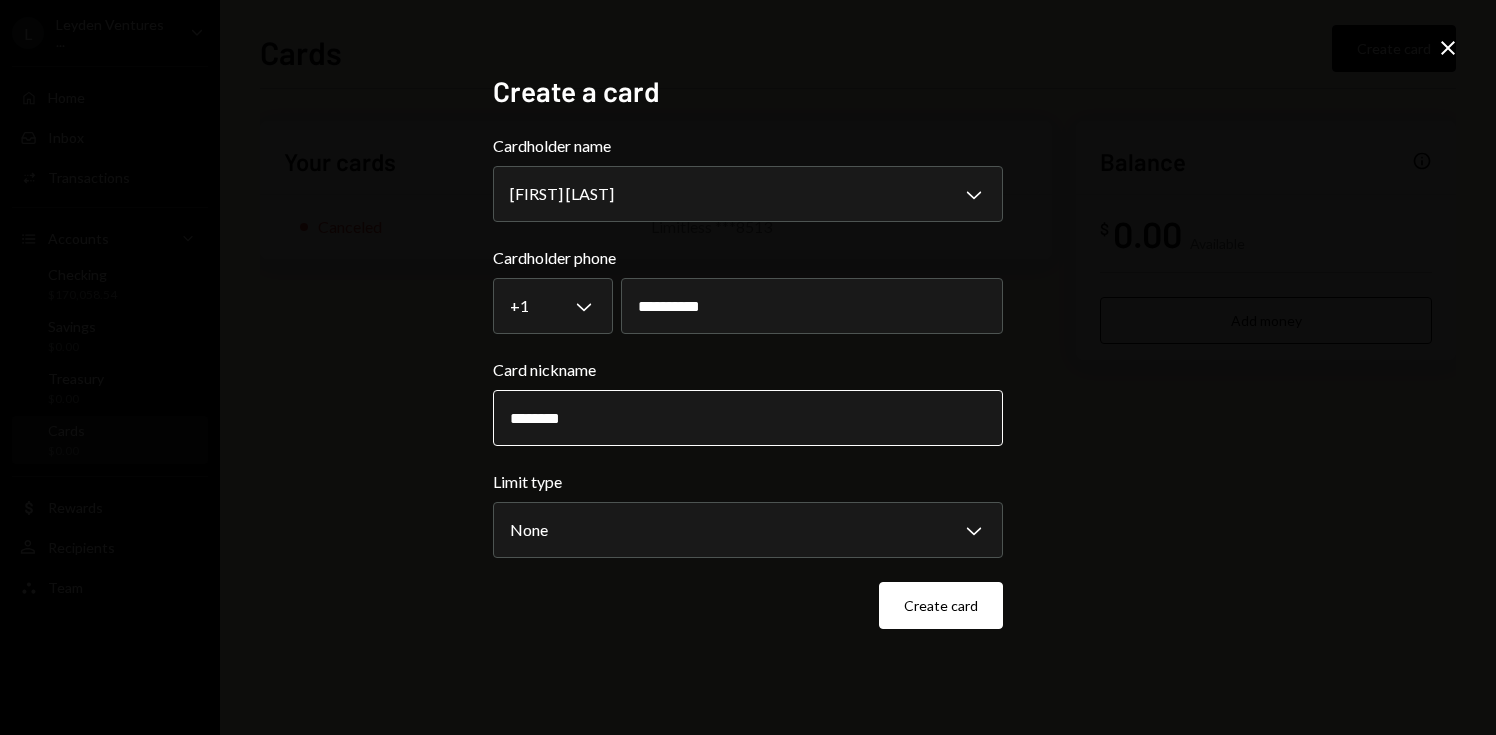 click on "********" at bounding box center (748, 418) 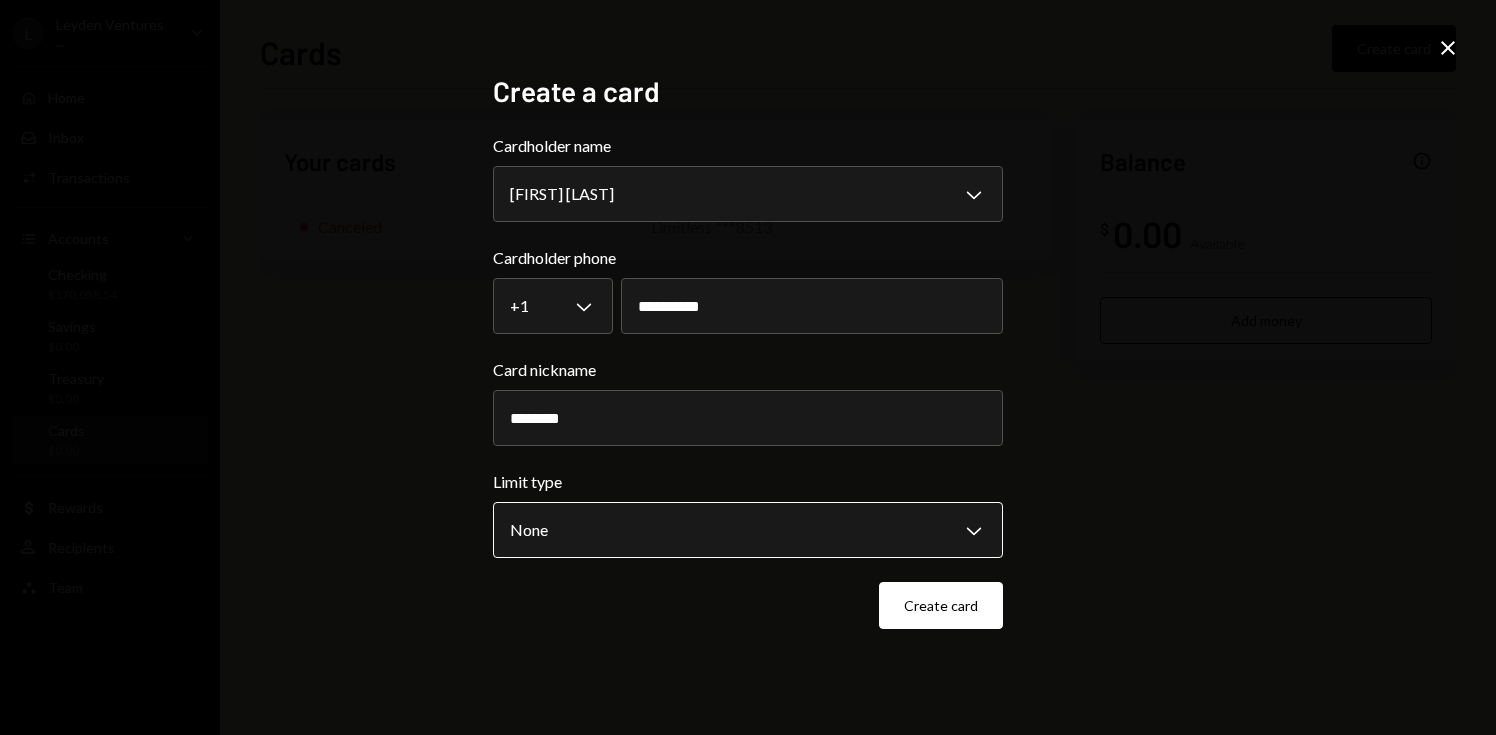 click on "**********" at bounding box center (748, 367) 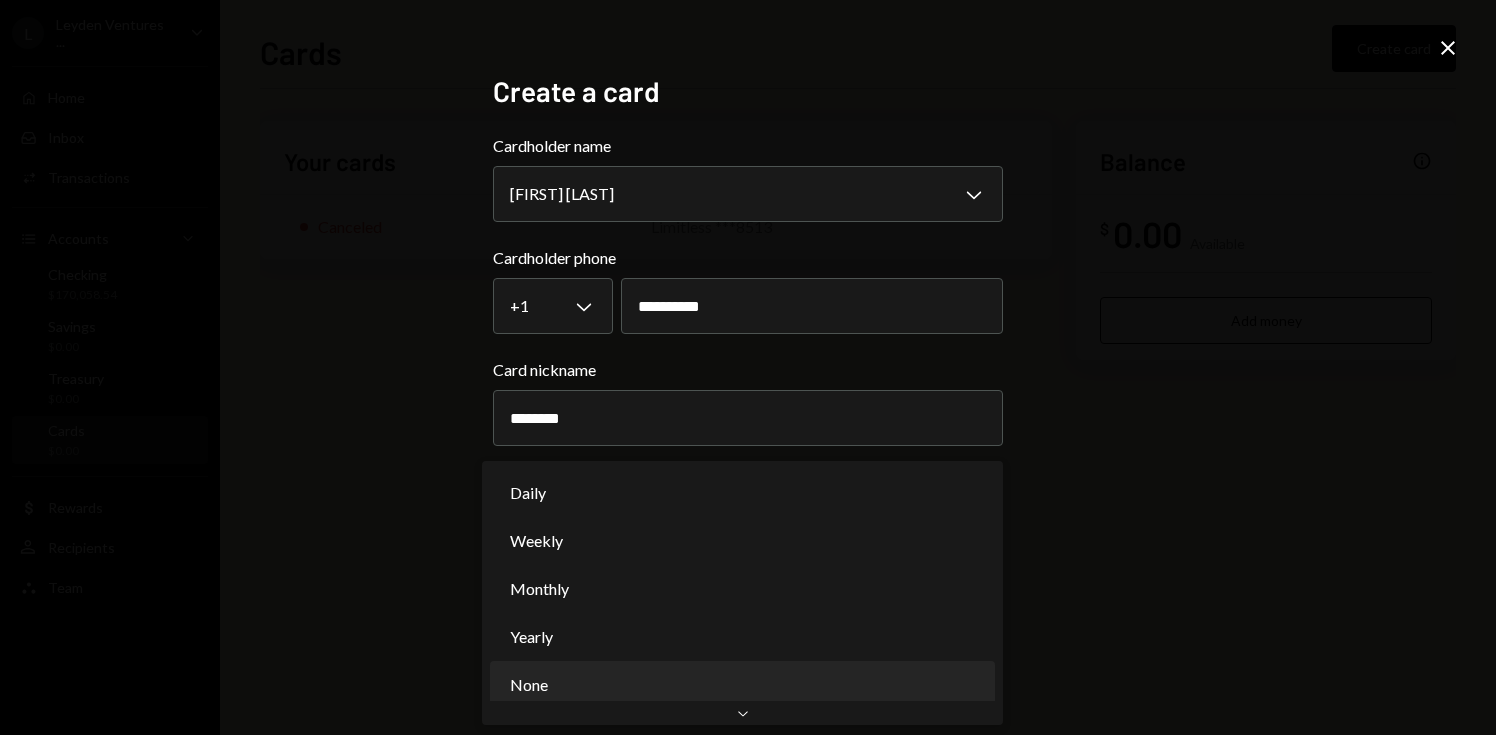 scroll, scrollTop: 0, scrollLeft: 0, axis: both 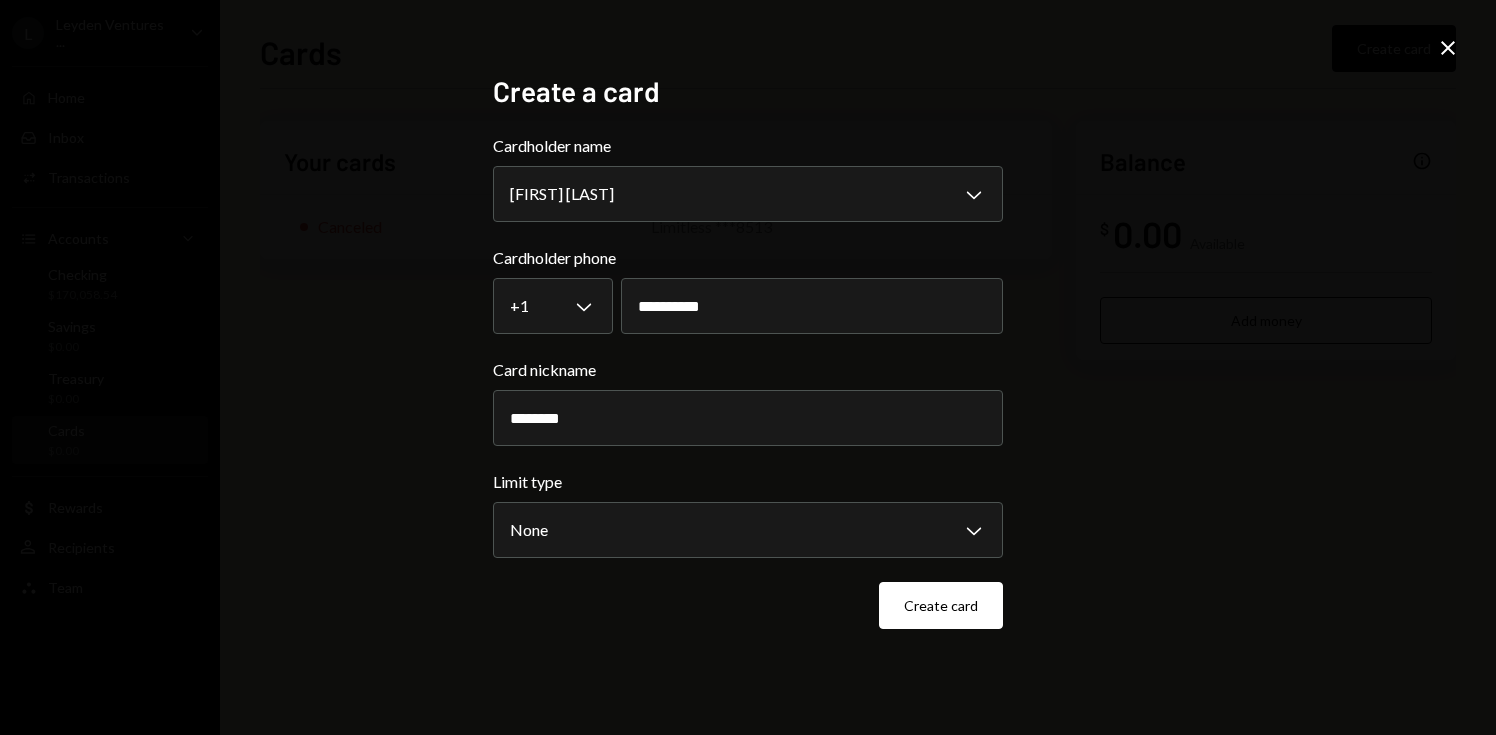 click on "**********" at bounding box center [748, 368] 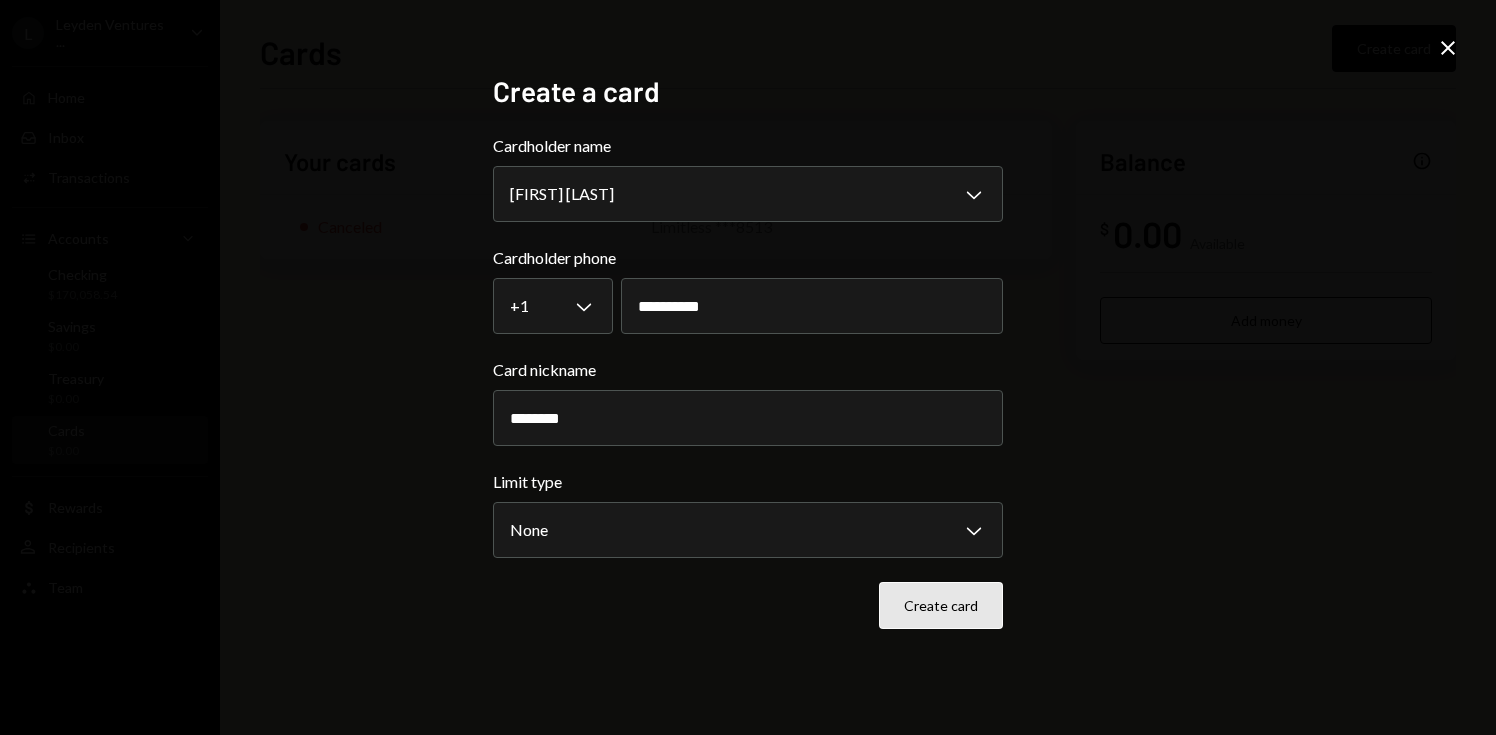 click on "Create card" at bounding box center [941, 605] 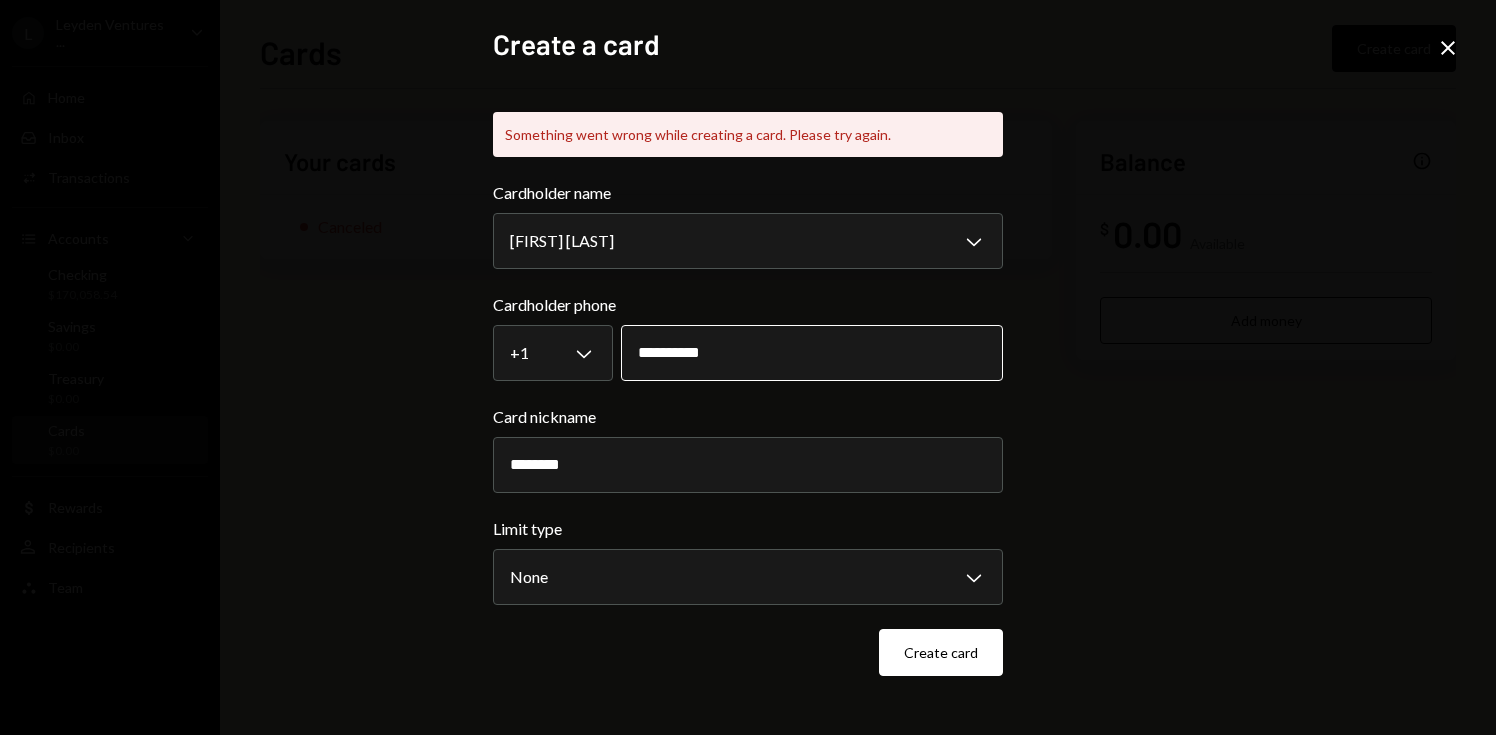 click on "**********" at bounding box center [812, 353] 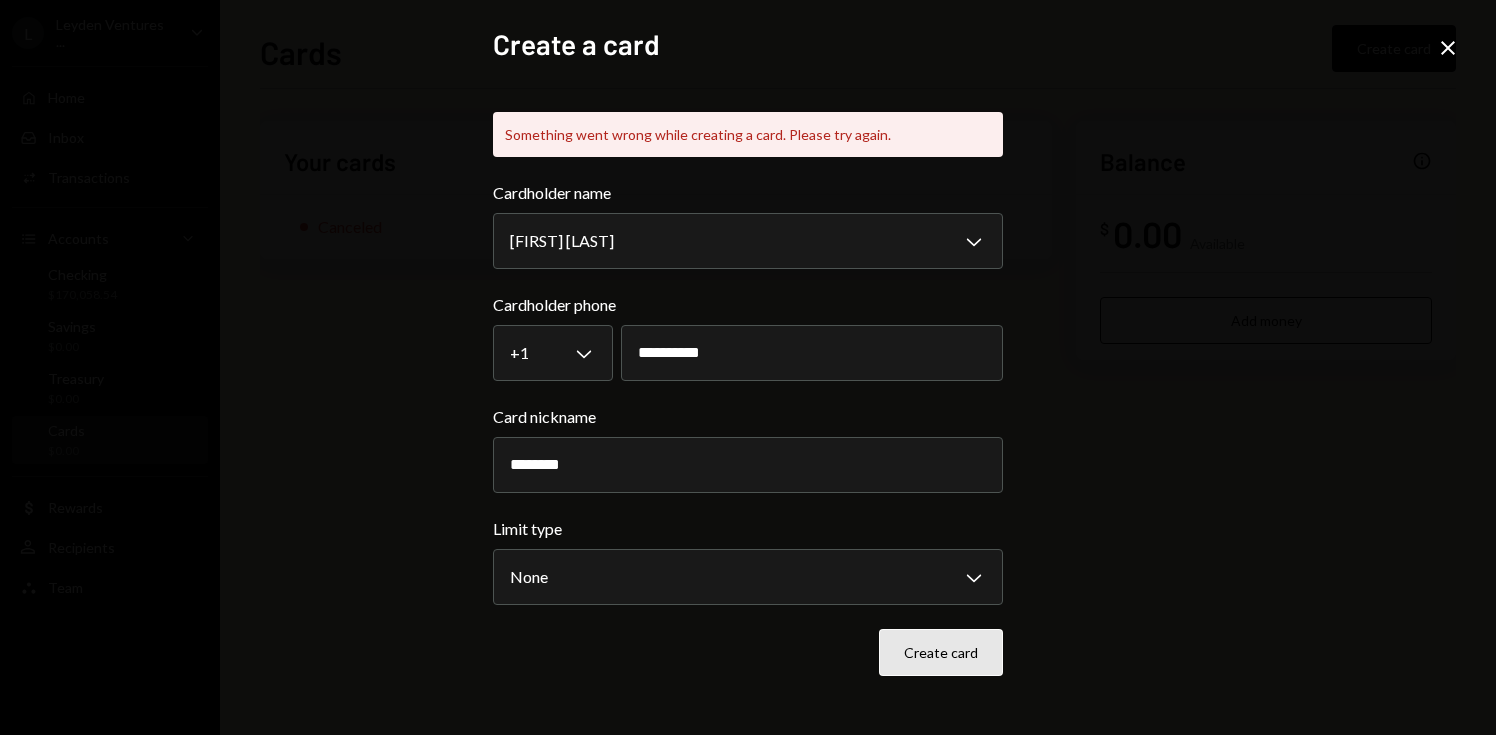 click on "Create card" at bounding box center (941, 652) 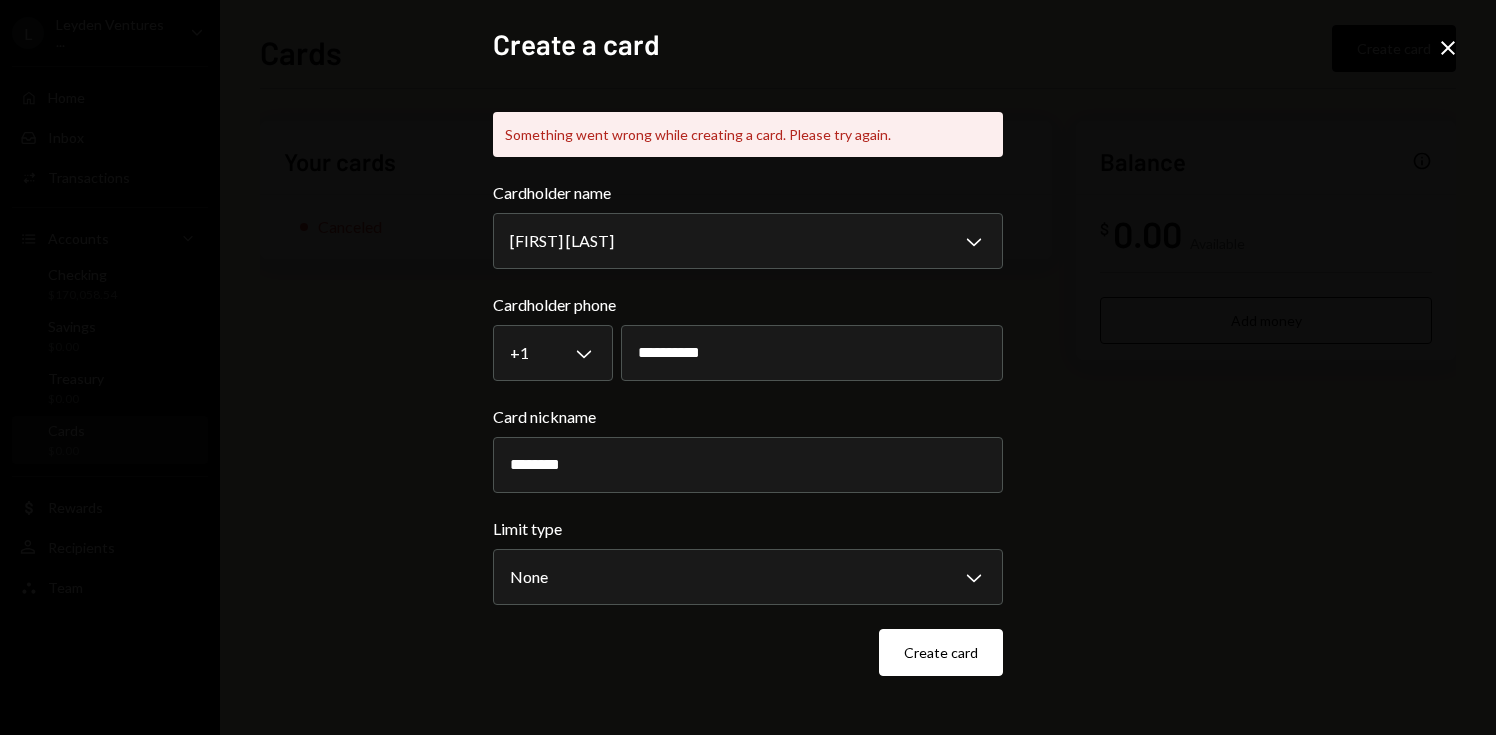 click on "**********" at bounding box center (748, 367) 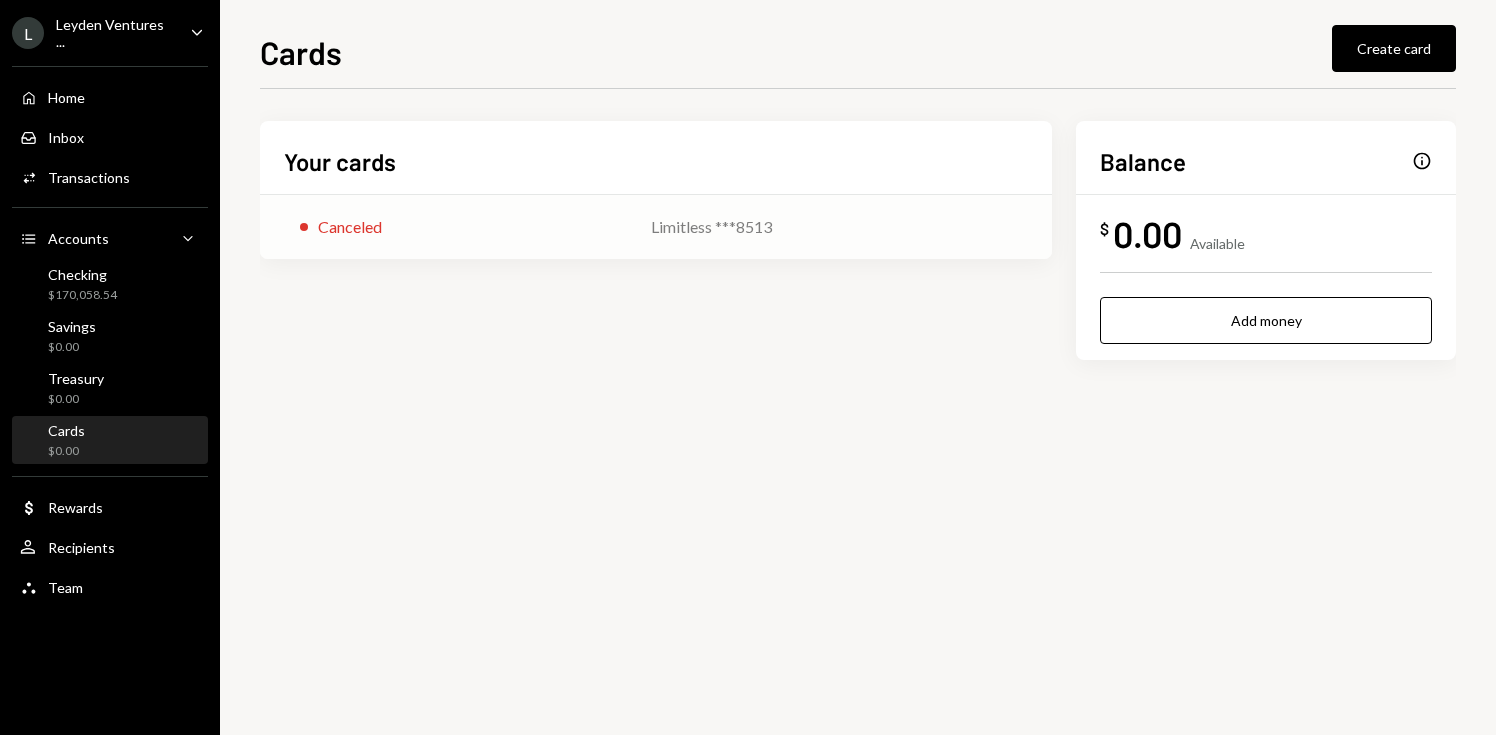 click on "Limitless   ***8513" at bounding box center [839, 227] 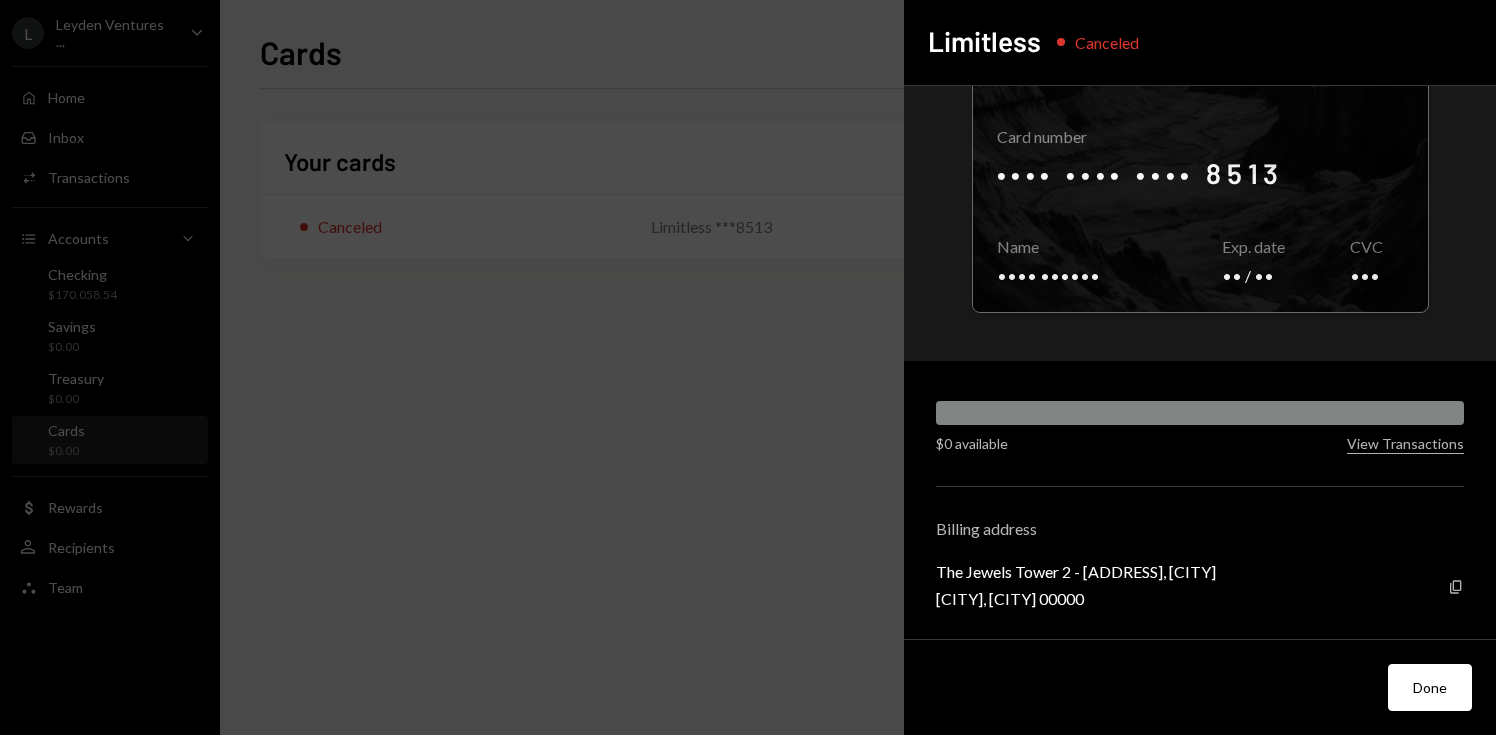 scroll, scrollTop: 0, scrollLeft: 0, axis: both 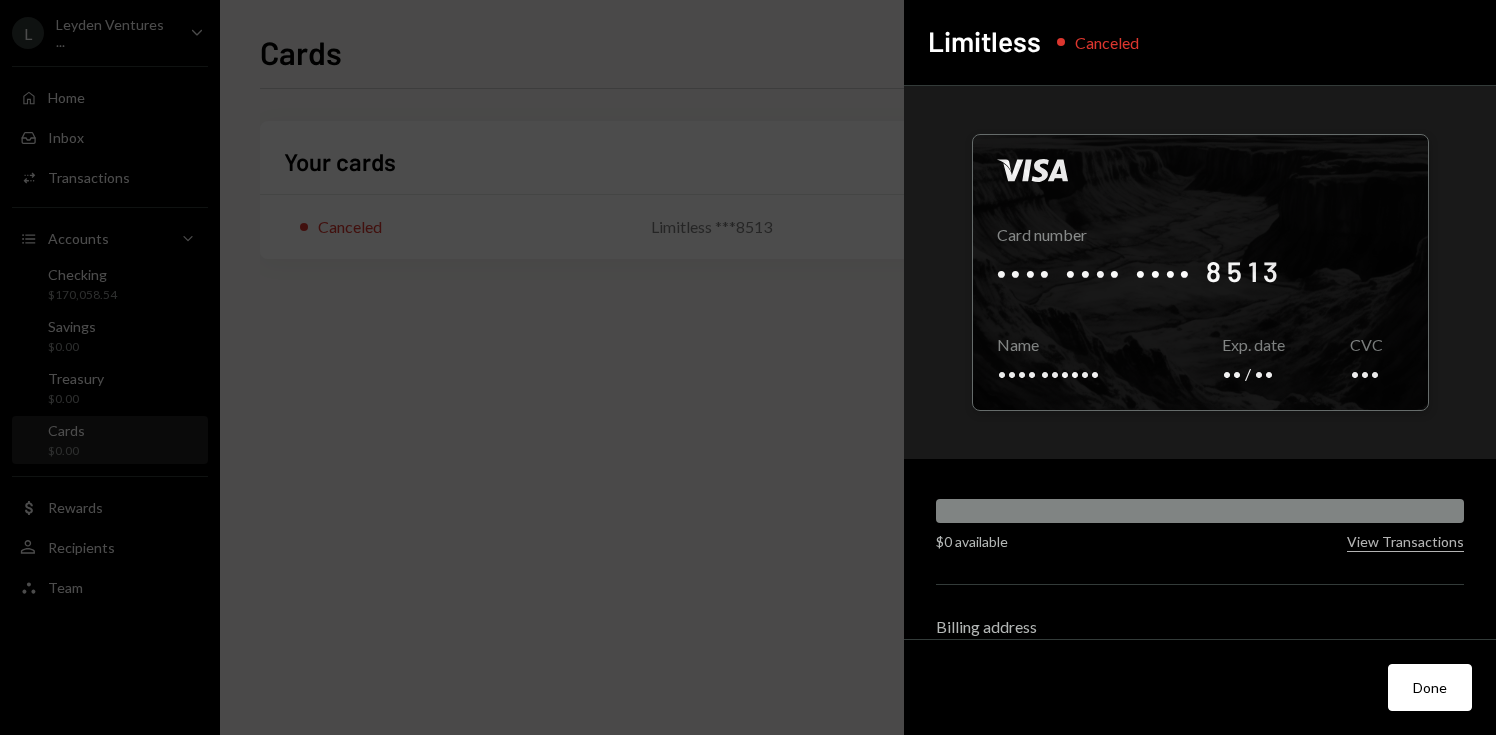 click on "Canceled" at bounding box center (1107, 42) 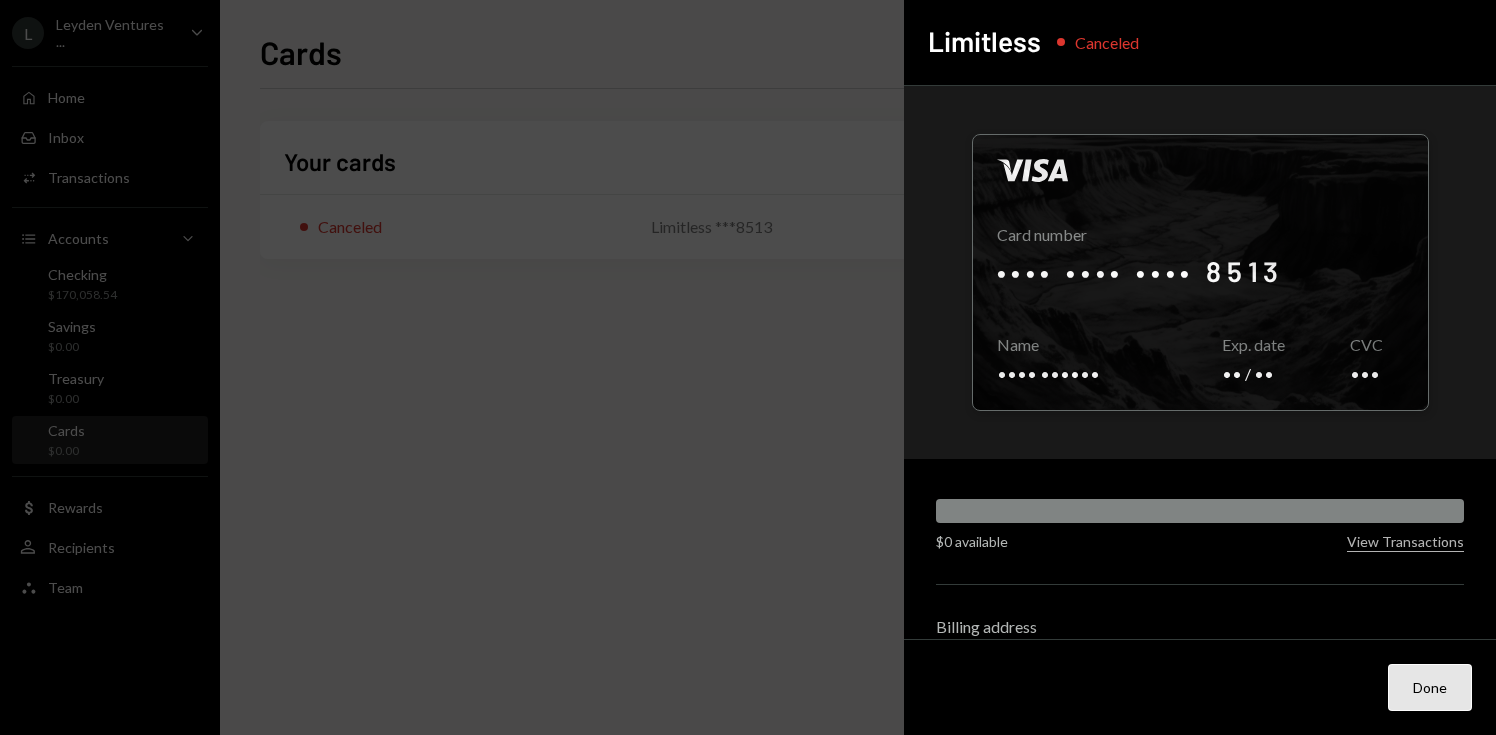 click on "Done" at bounding box center (1430, 687) 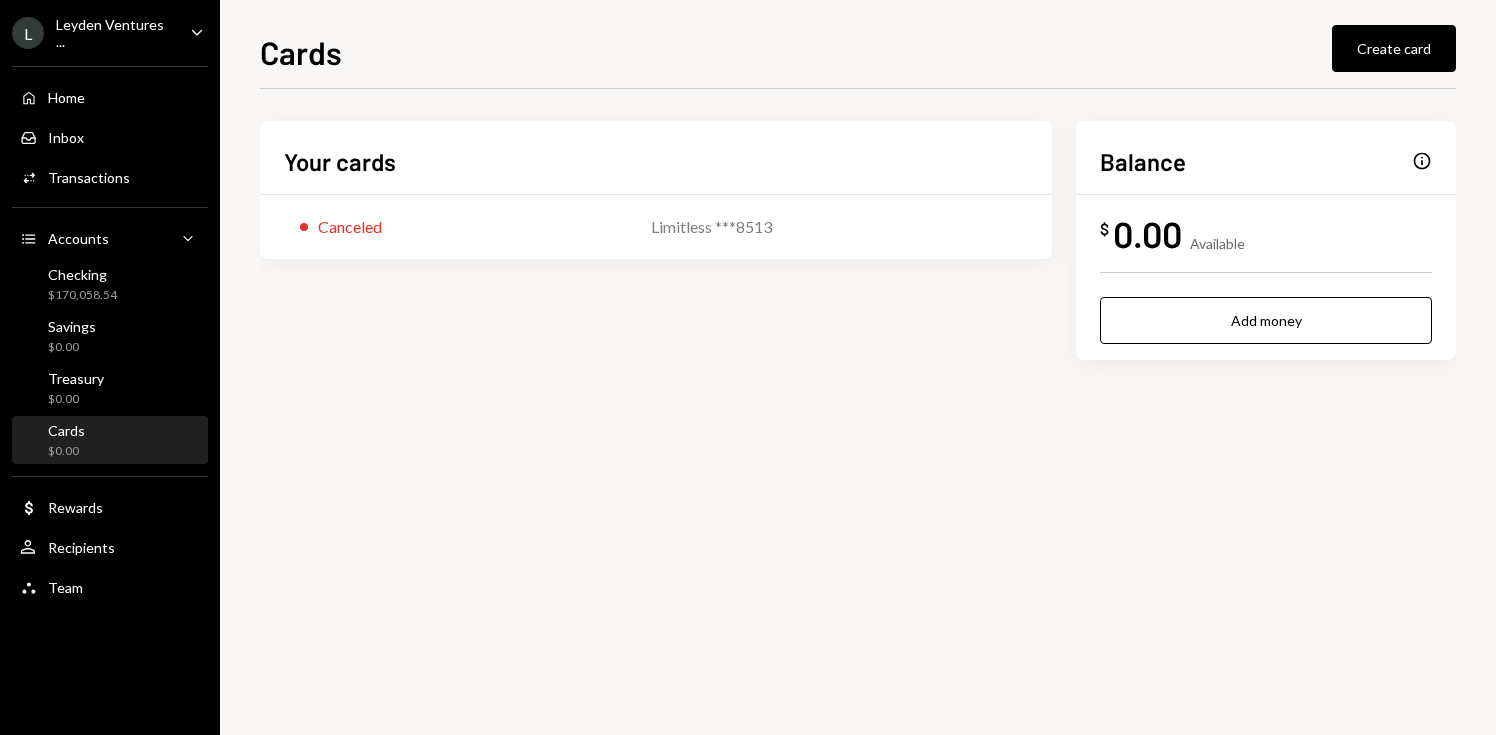 click on "Your cards Canceled Limitless   ***8513 Balance Info $ 0.00 Available Add money" at bounding box center (858, 412) 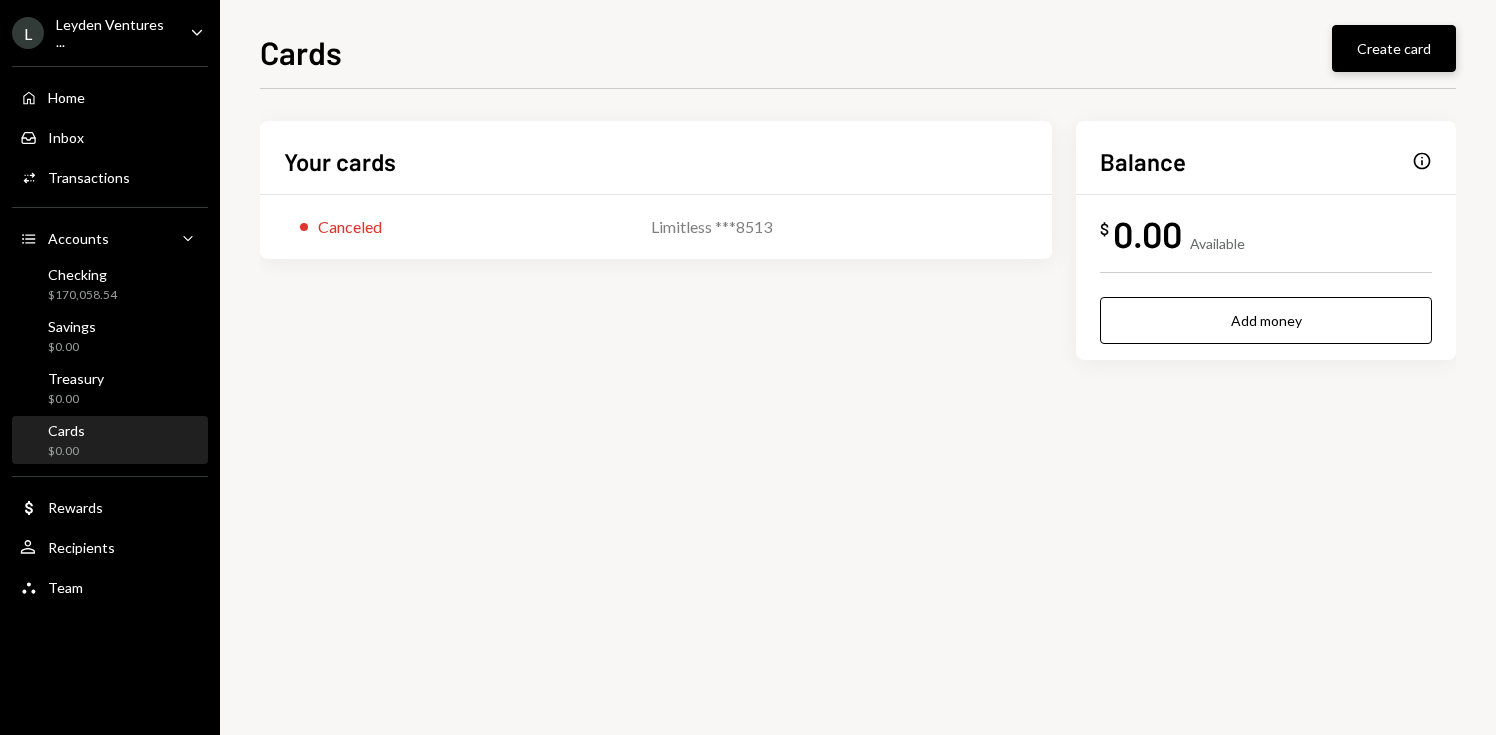 click on "Create card" at bounding box center (1394, 48) 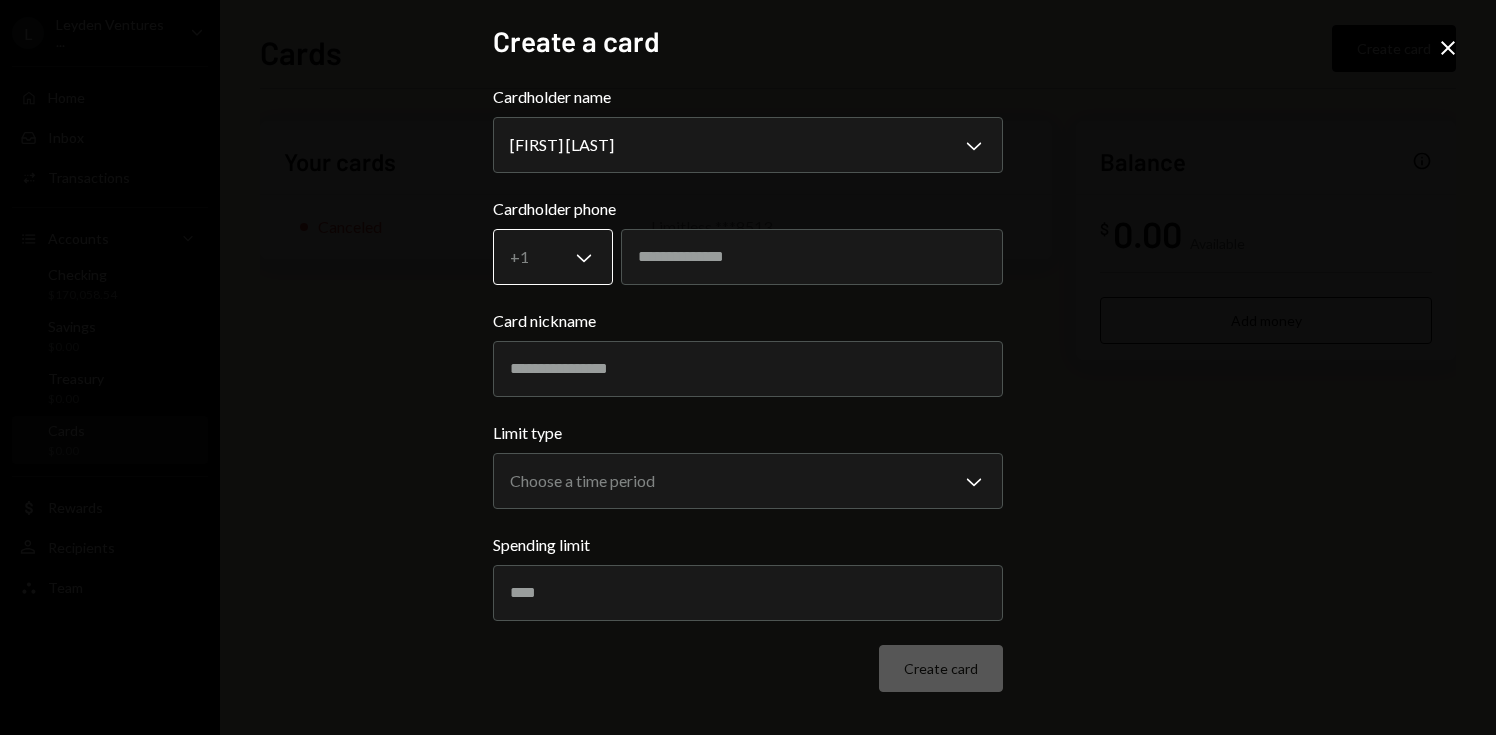 click on "**********" at bounding box center [748, 367] 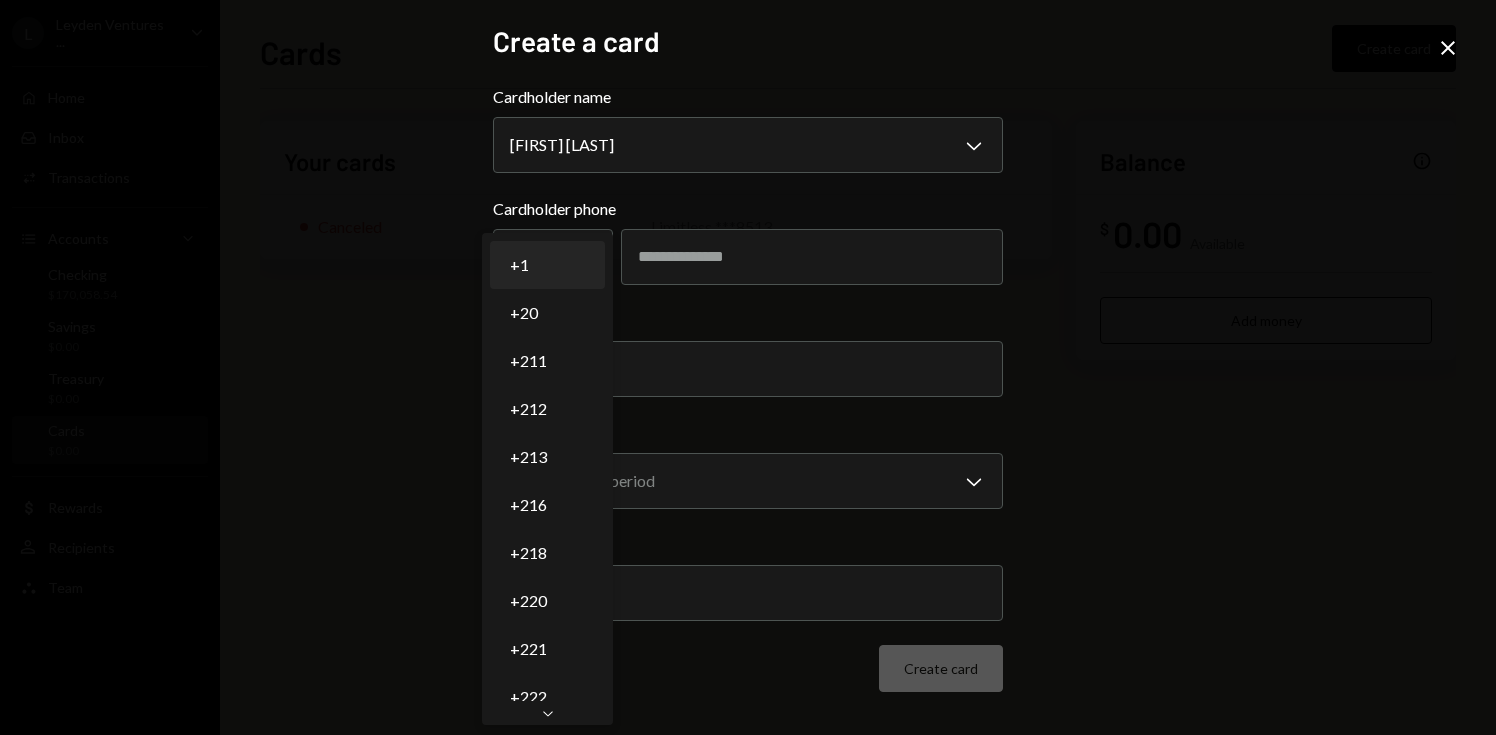 select on "*" 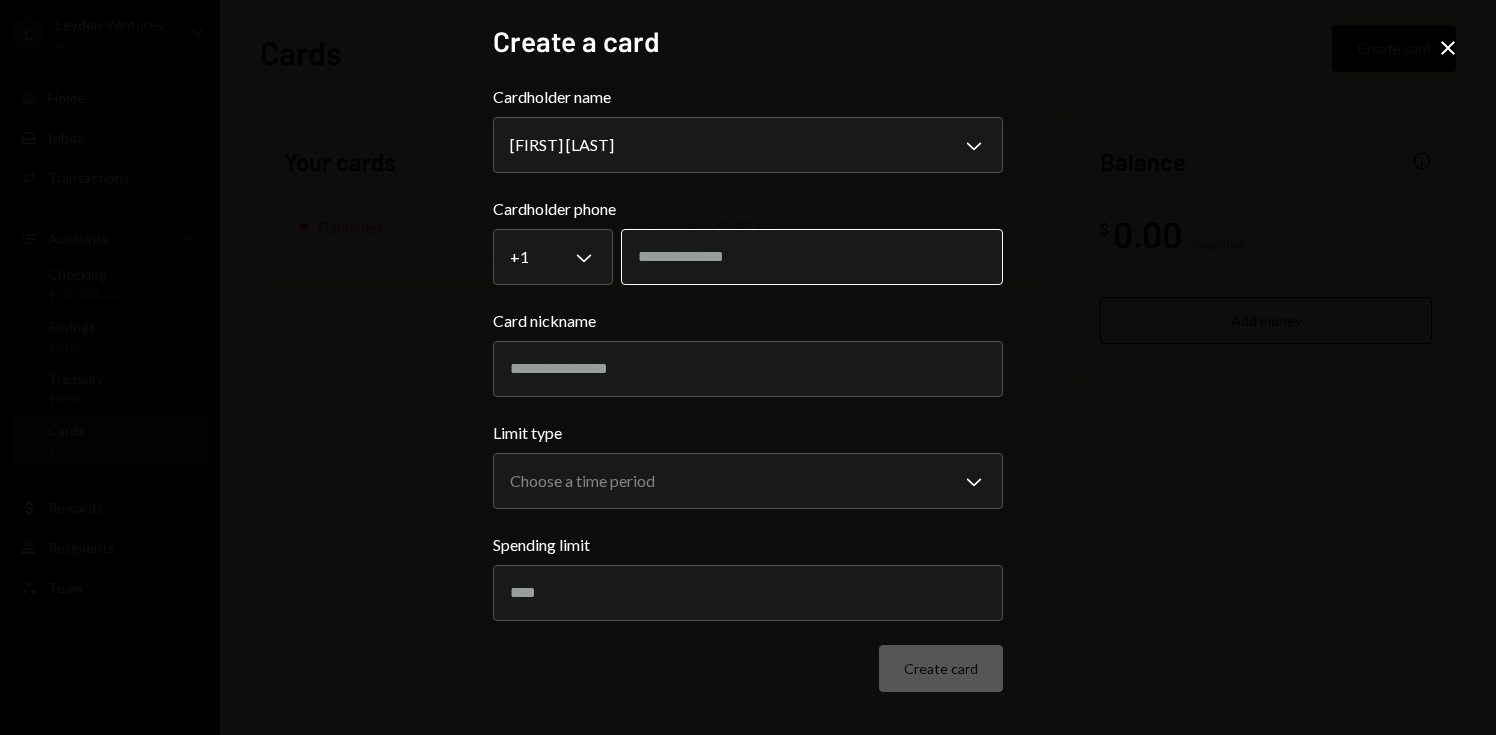 click at bounding box center (812, 257) 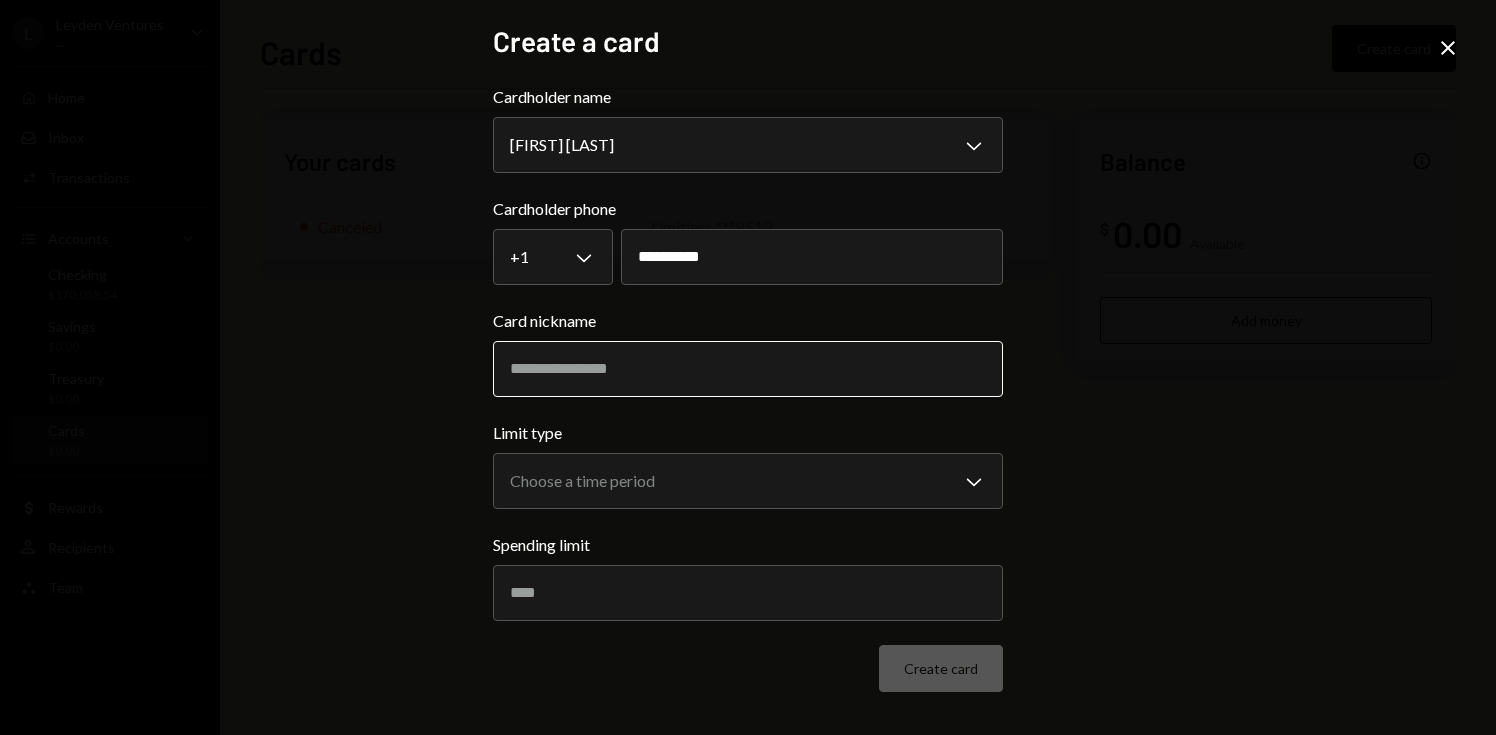 type on "**********" 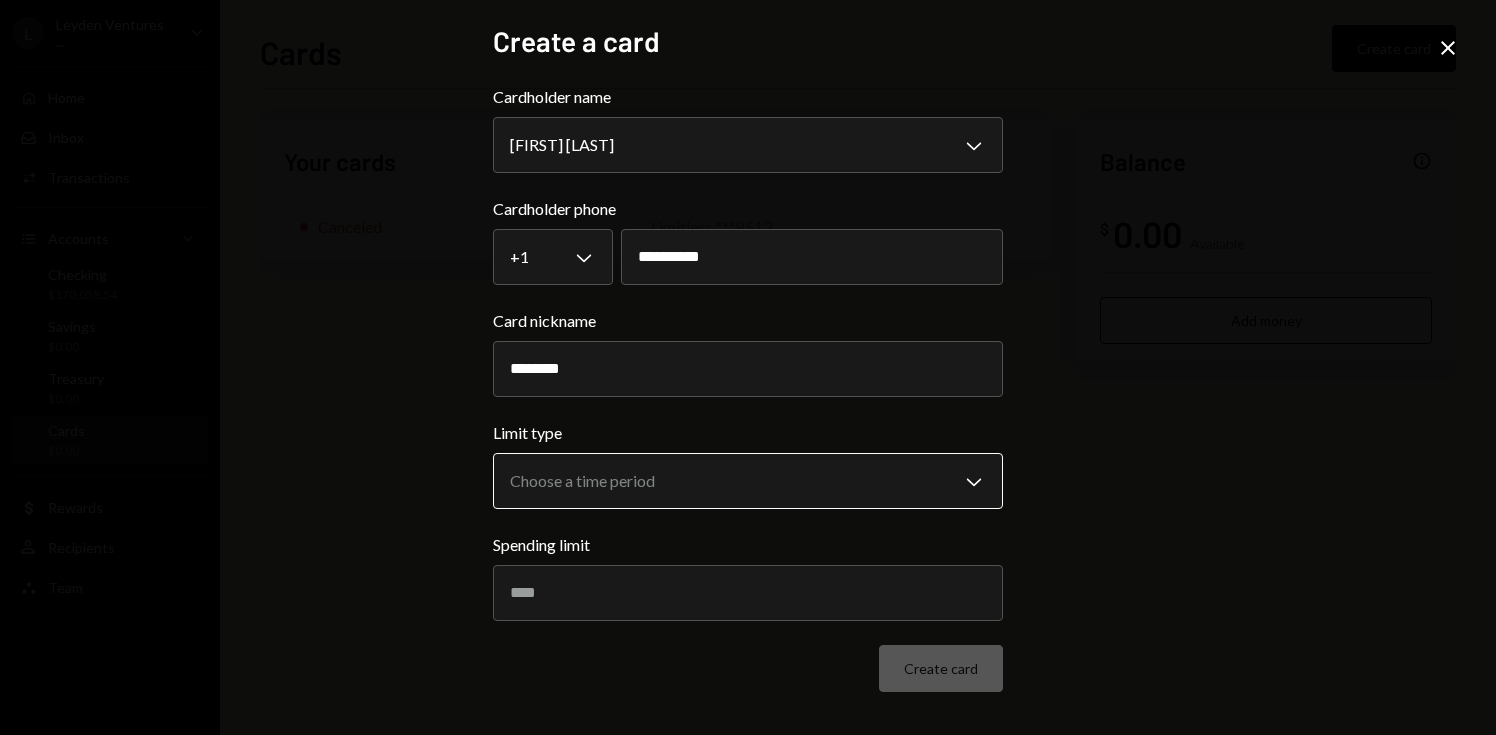 type on "********" 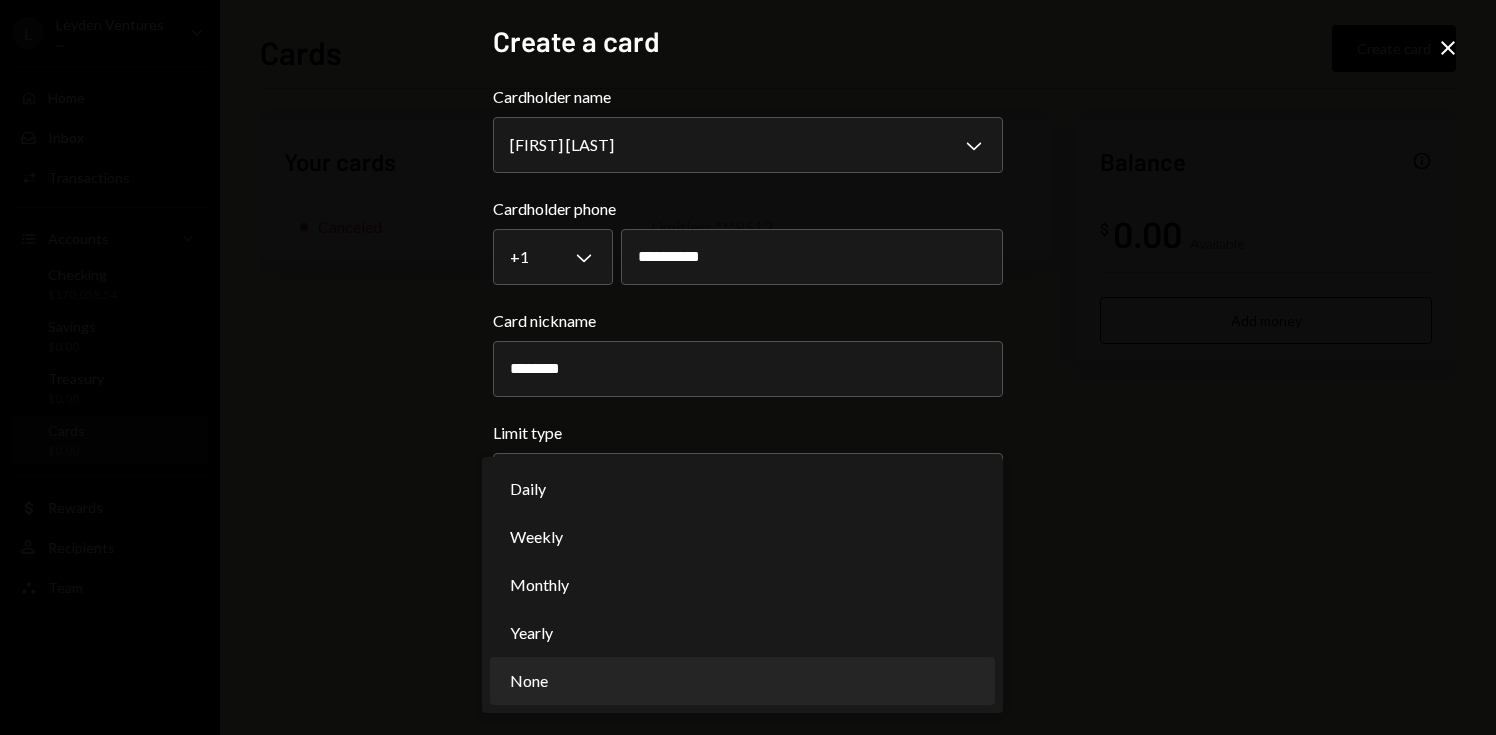 select on "********" 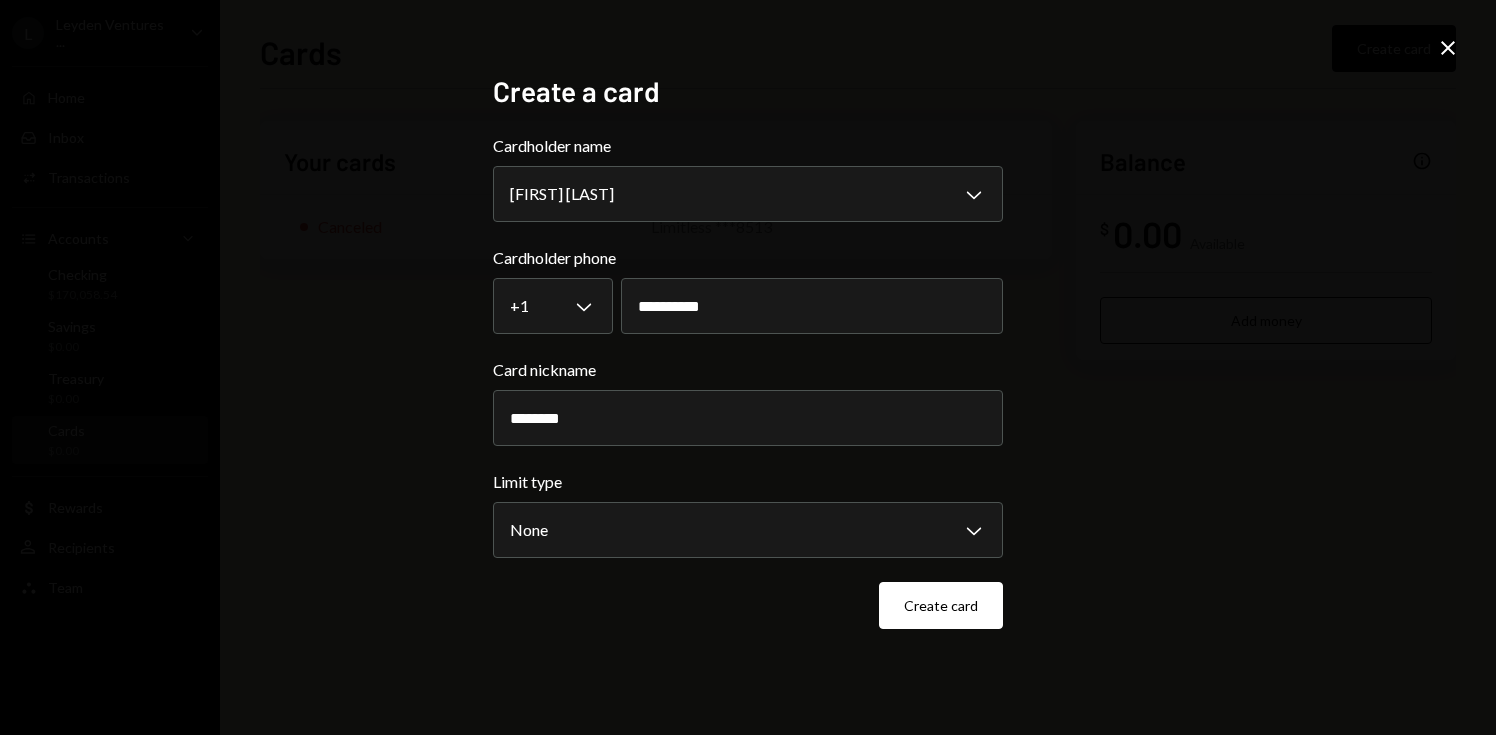 click on "**********" at bounding box center (748, 368) 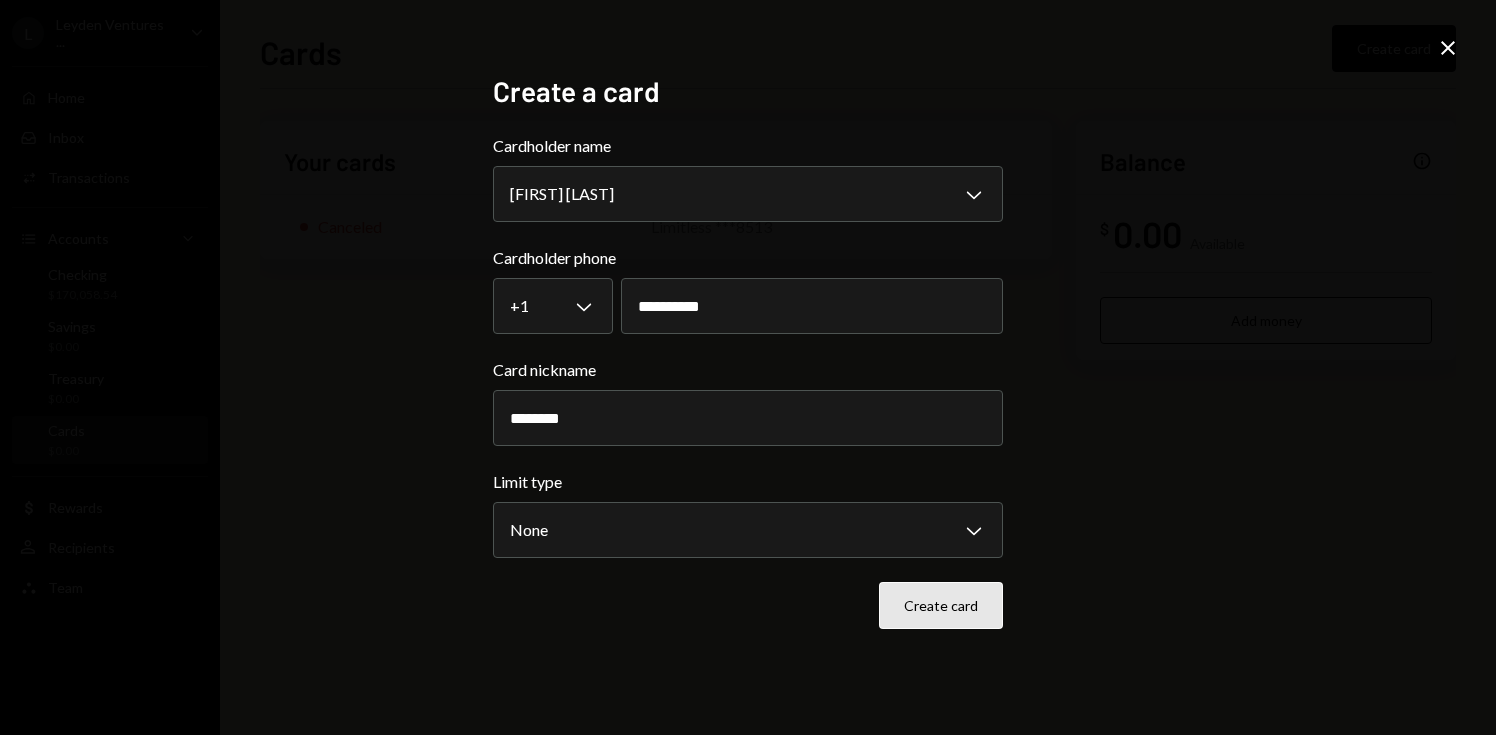 click on "Create card" at bounding box center (941, 605) 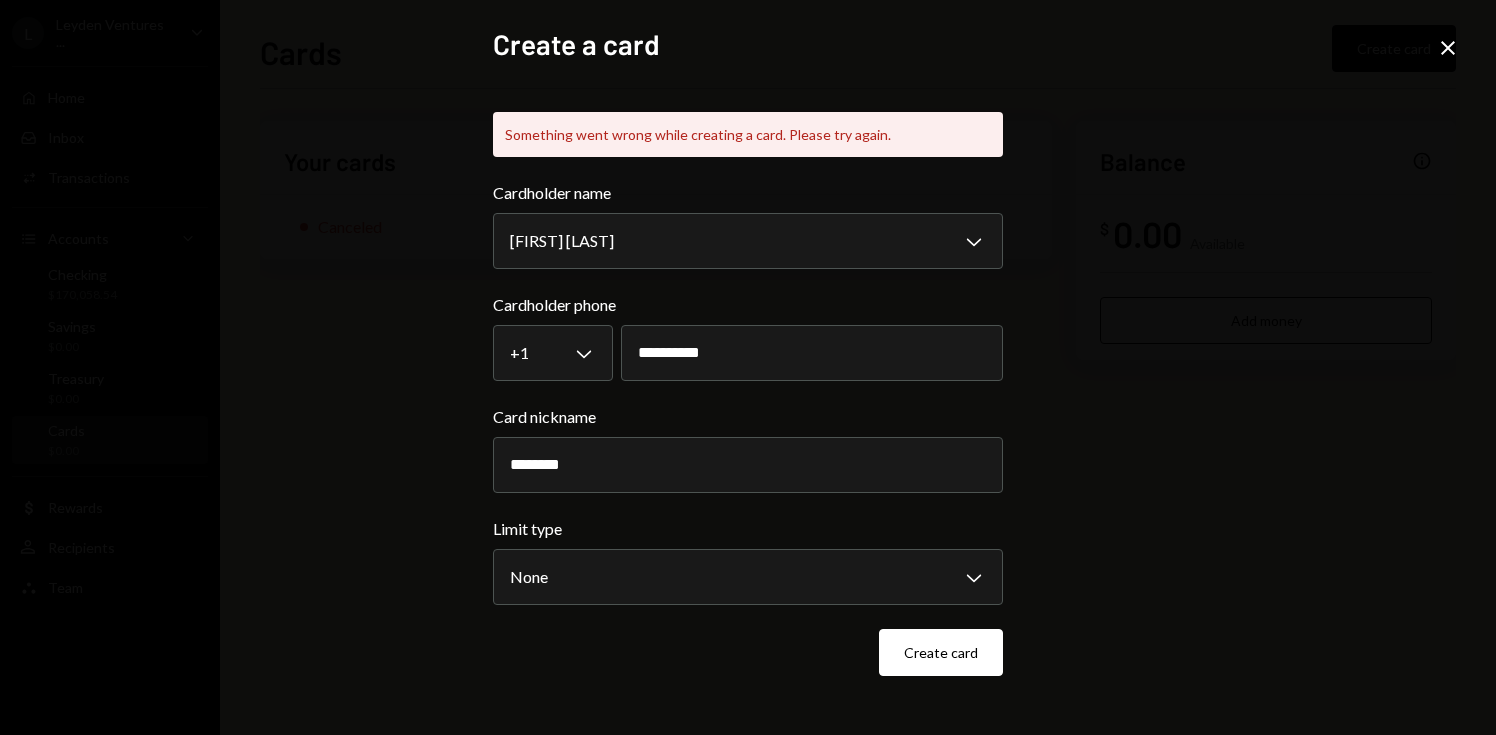 click on "Close" 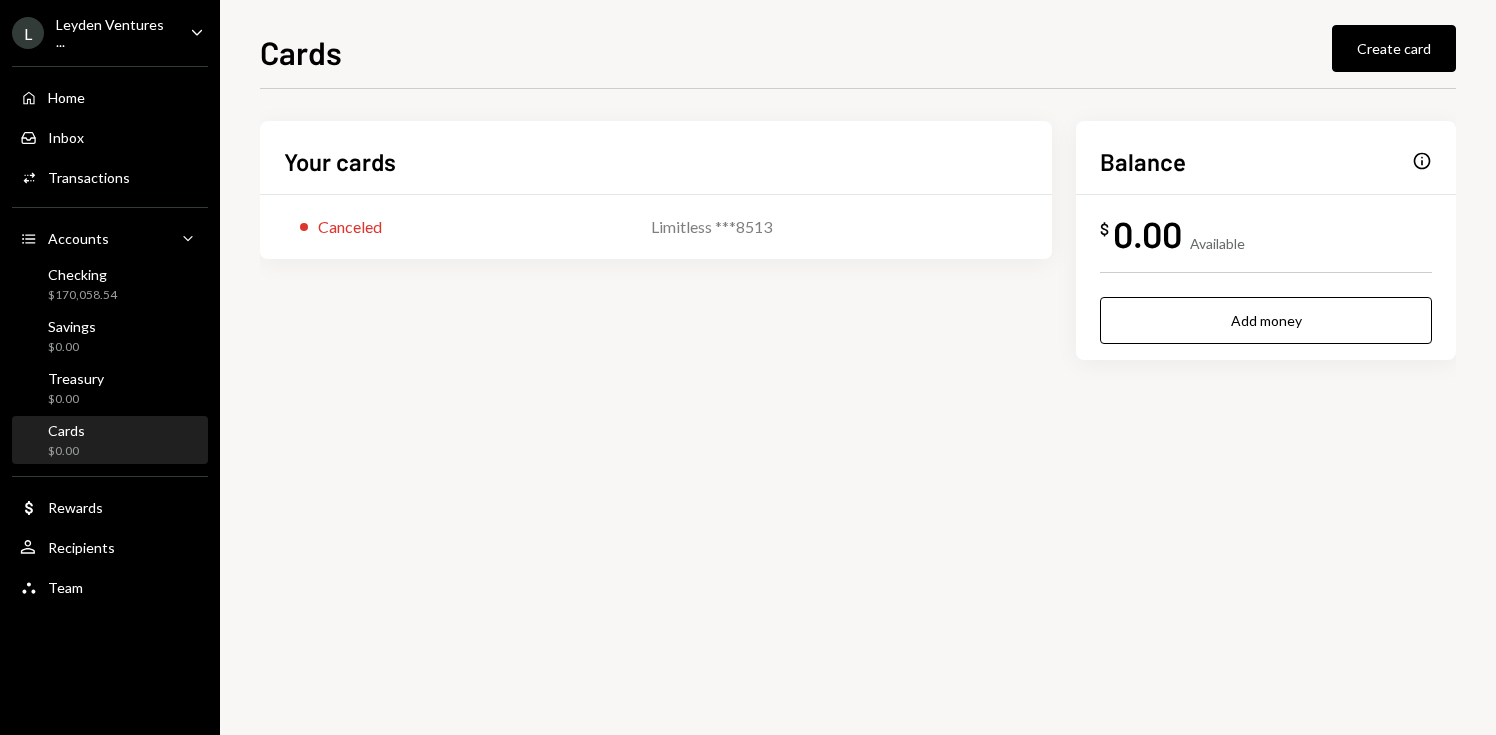 click on "Create card" at bounding box center [1394, 48] 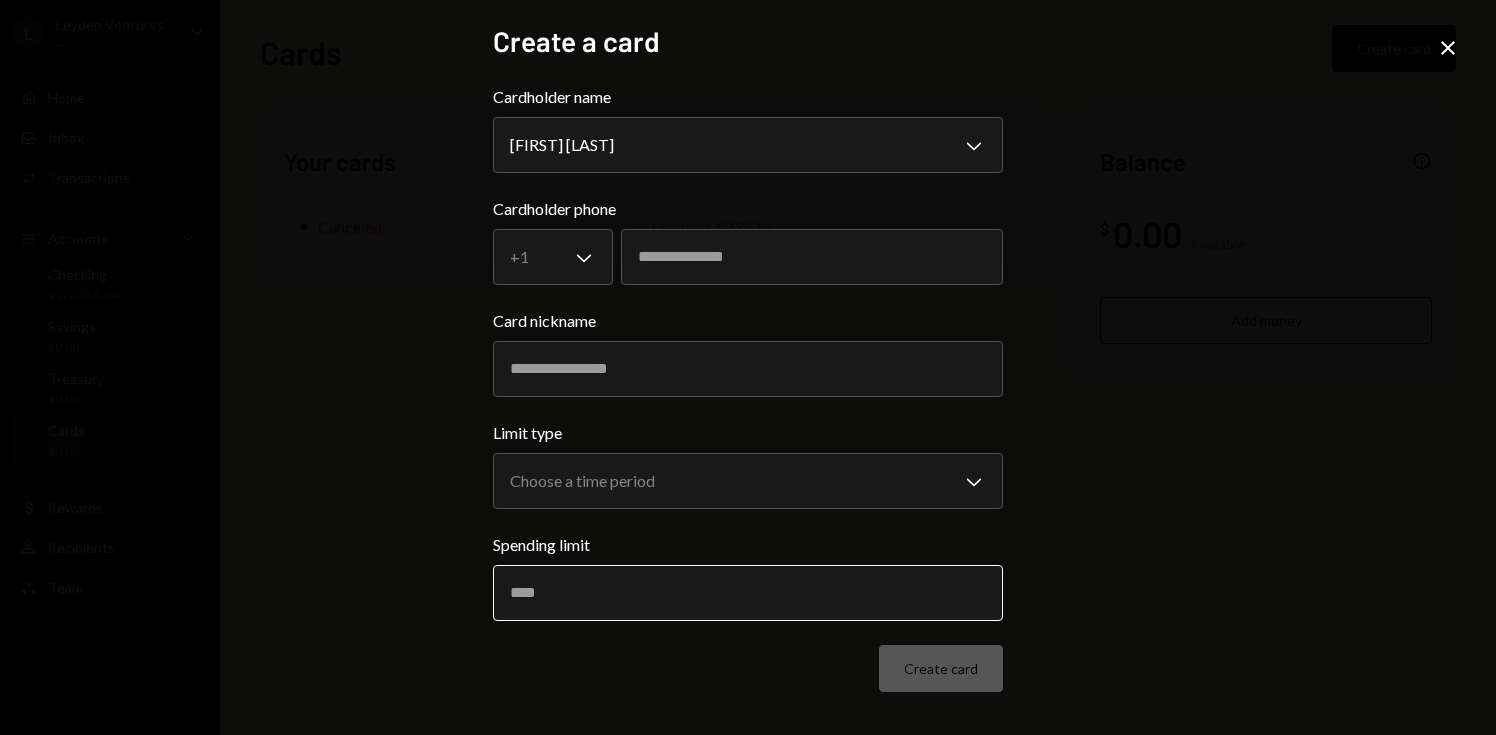 click on "Spending limit" at bounding box center [748, 593] 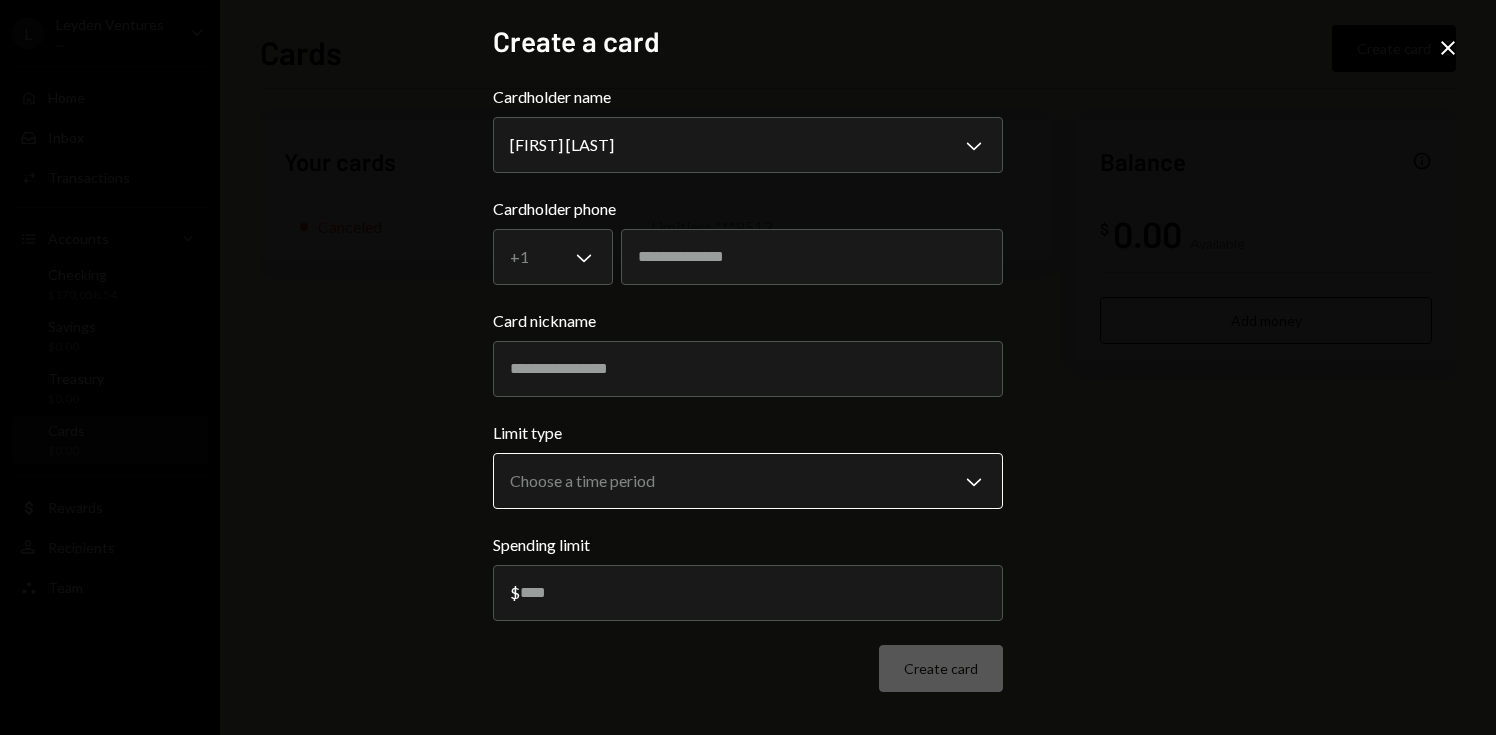 type on "*****" 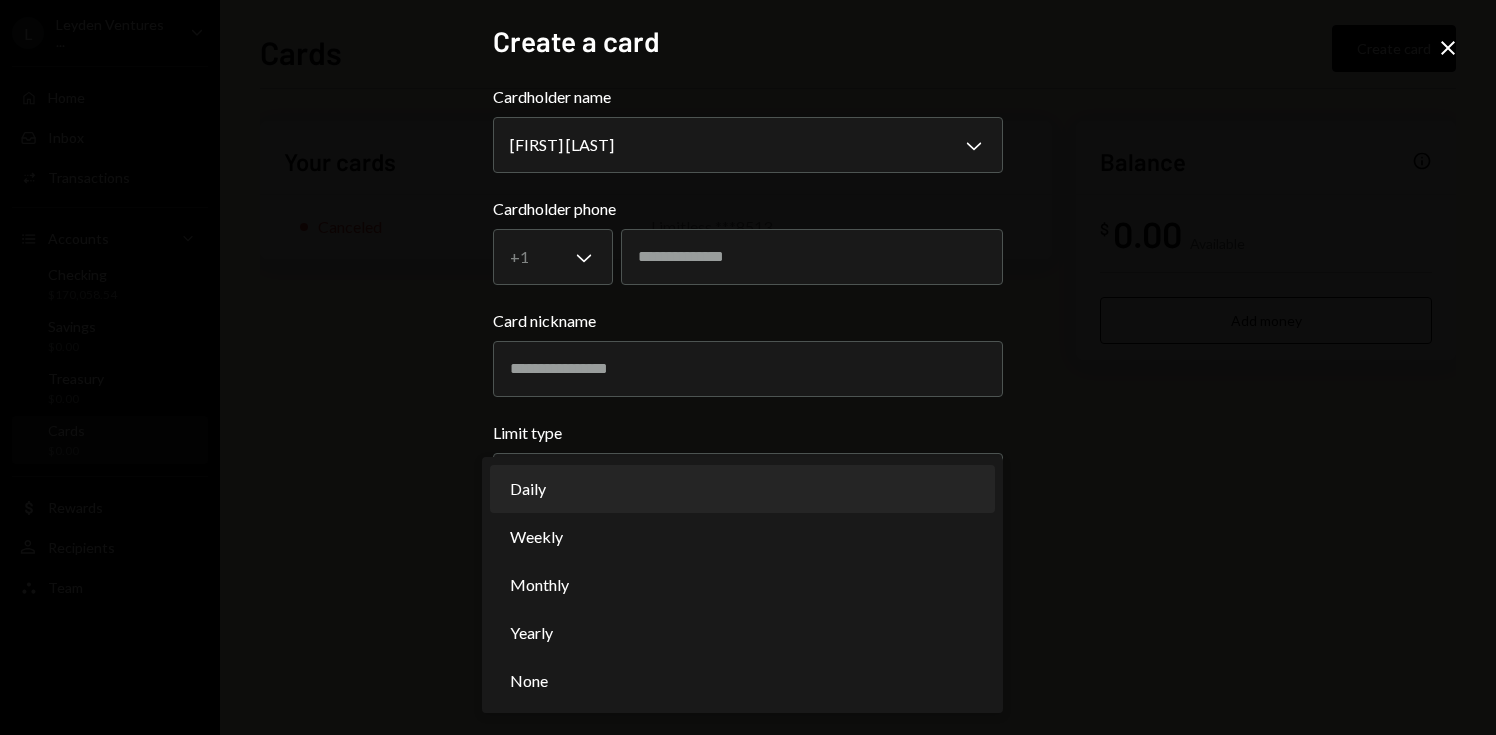 select on "**********" 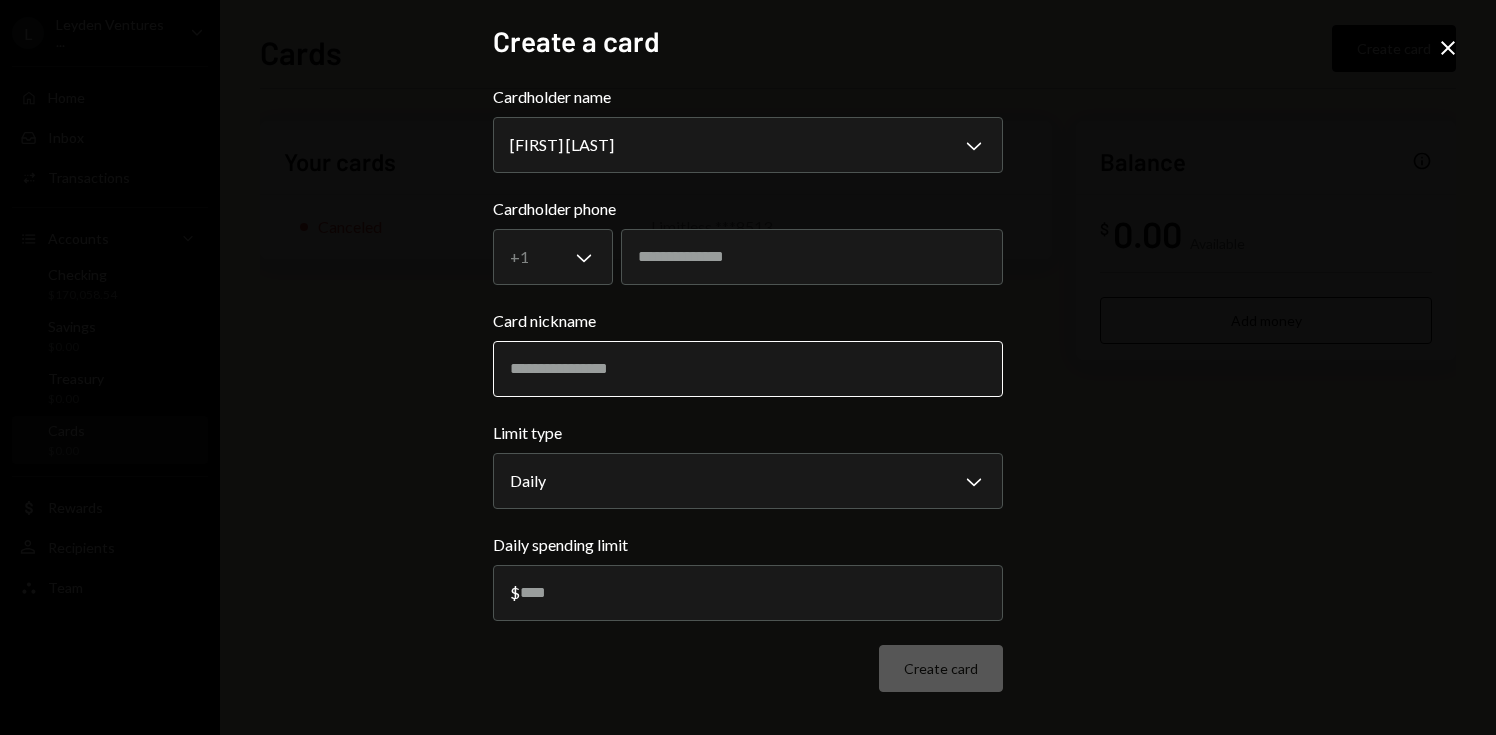 click on "Card nickname" at bounding box center [748, 369] 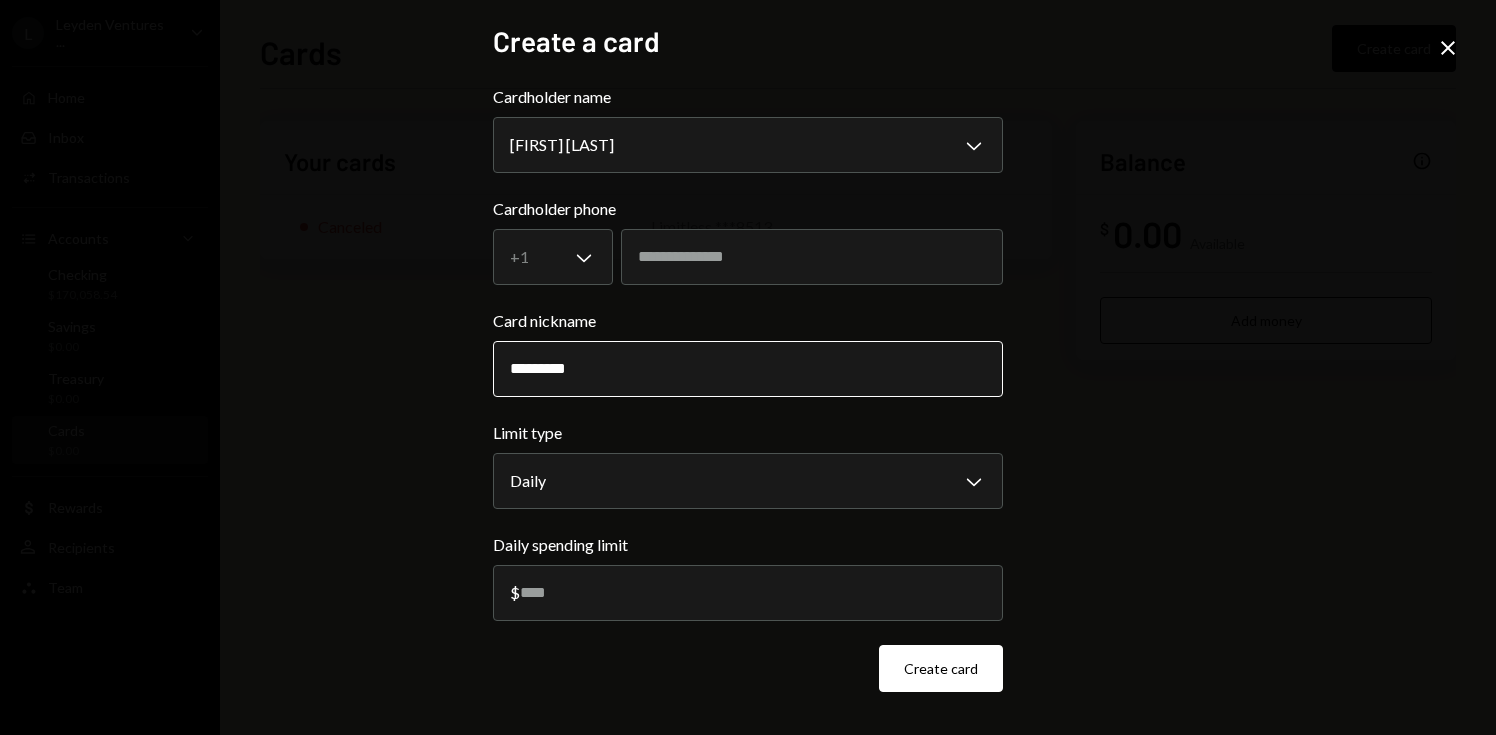 type on "*********" 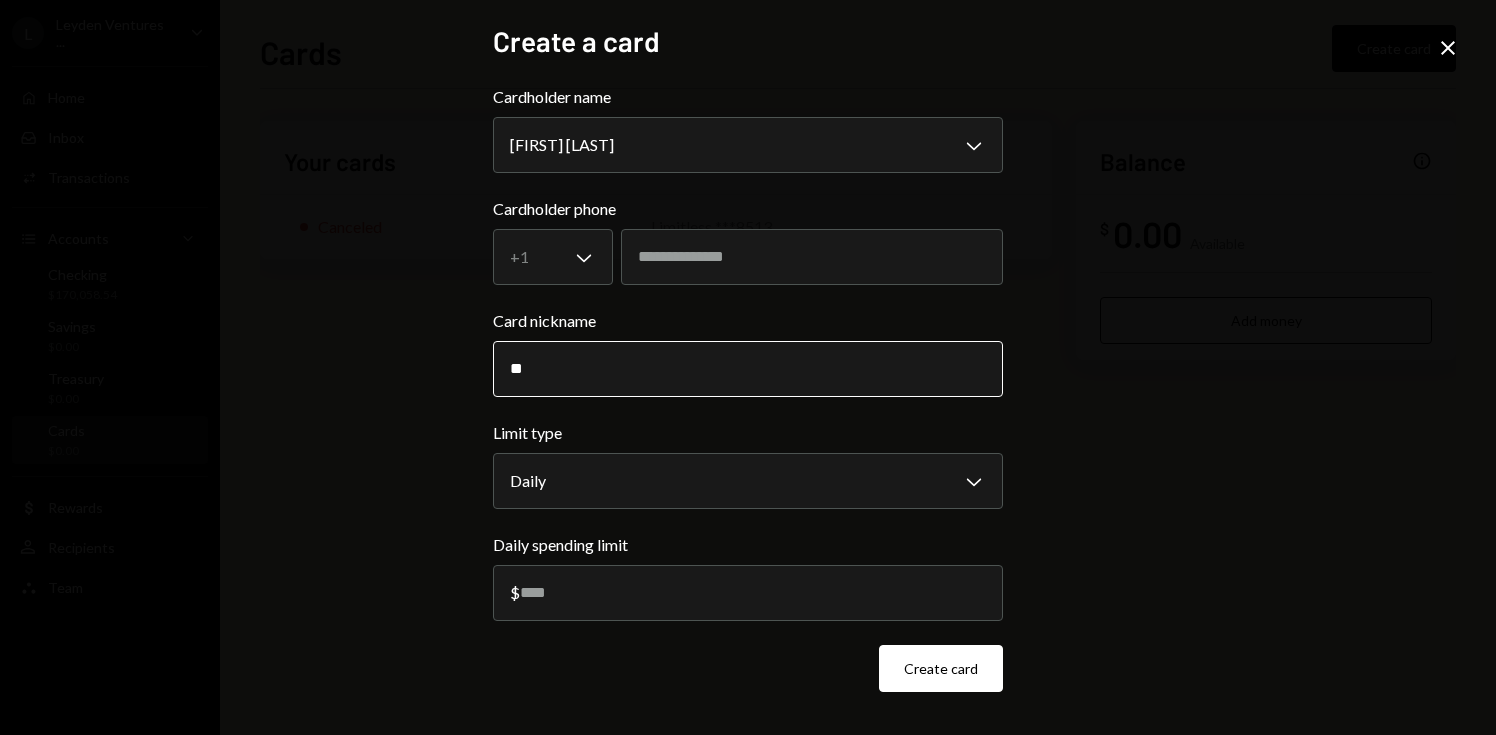 type on "*" 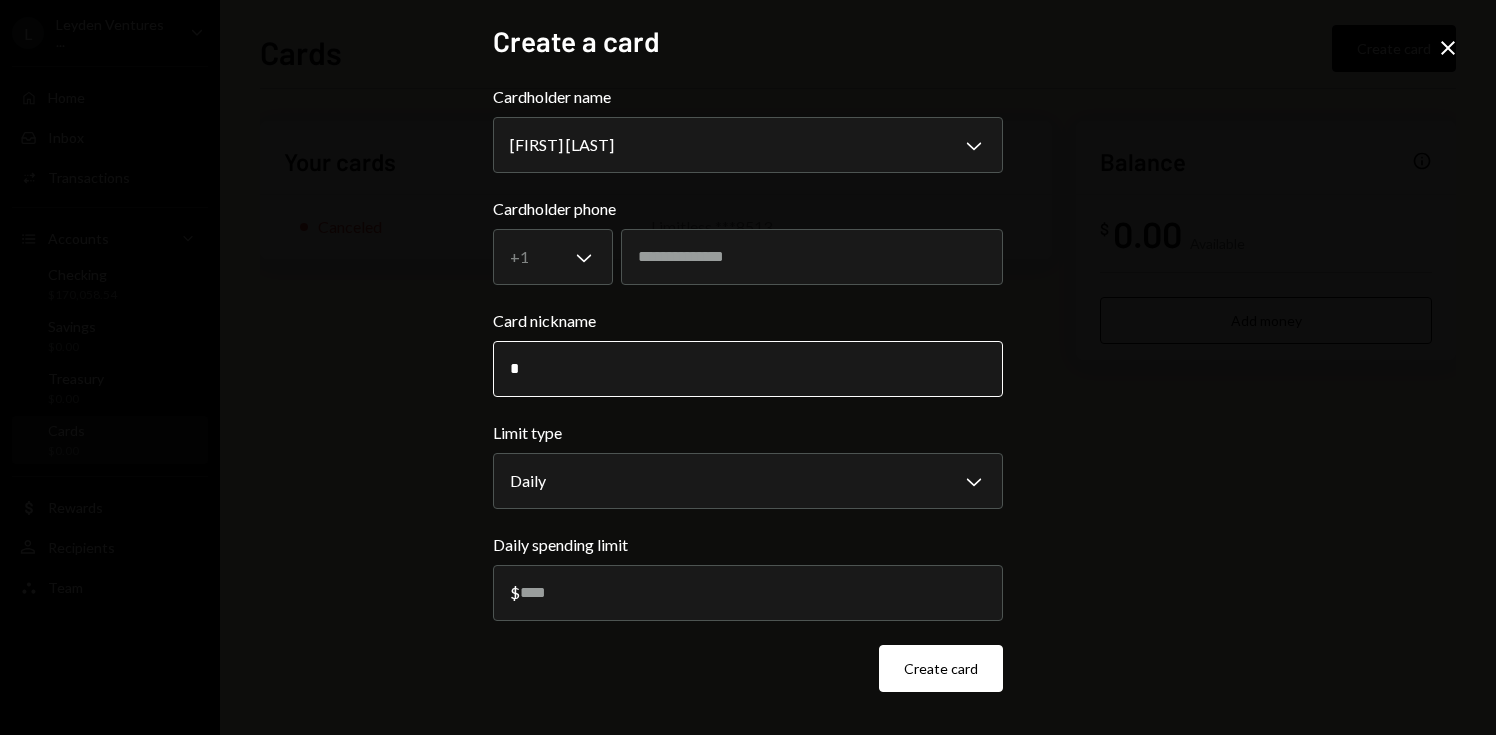 type 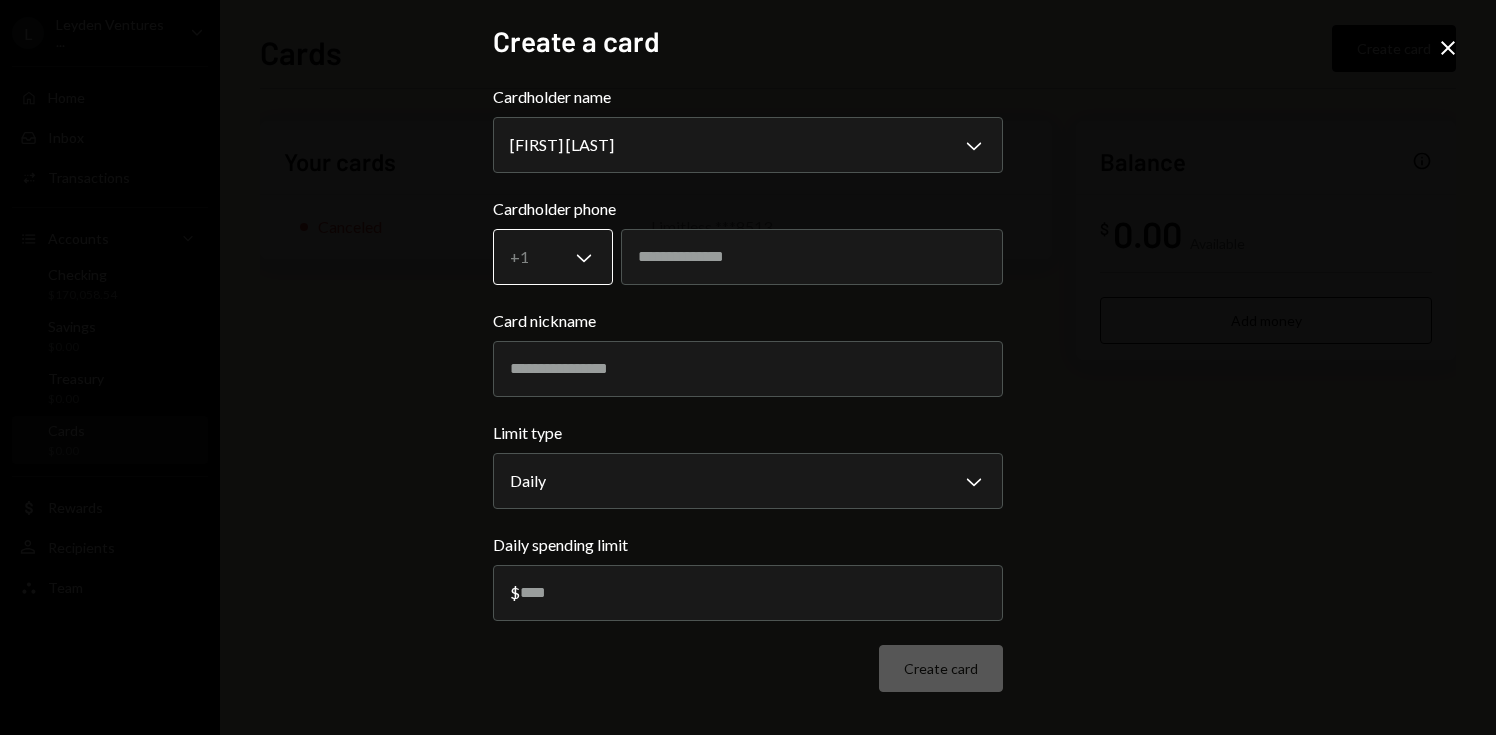 click on "**********" at bounding box center [748, 367] 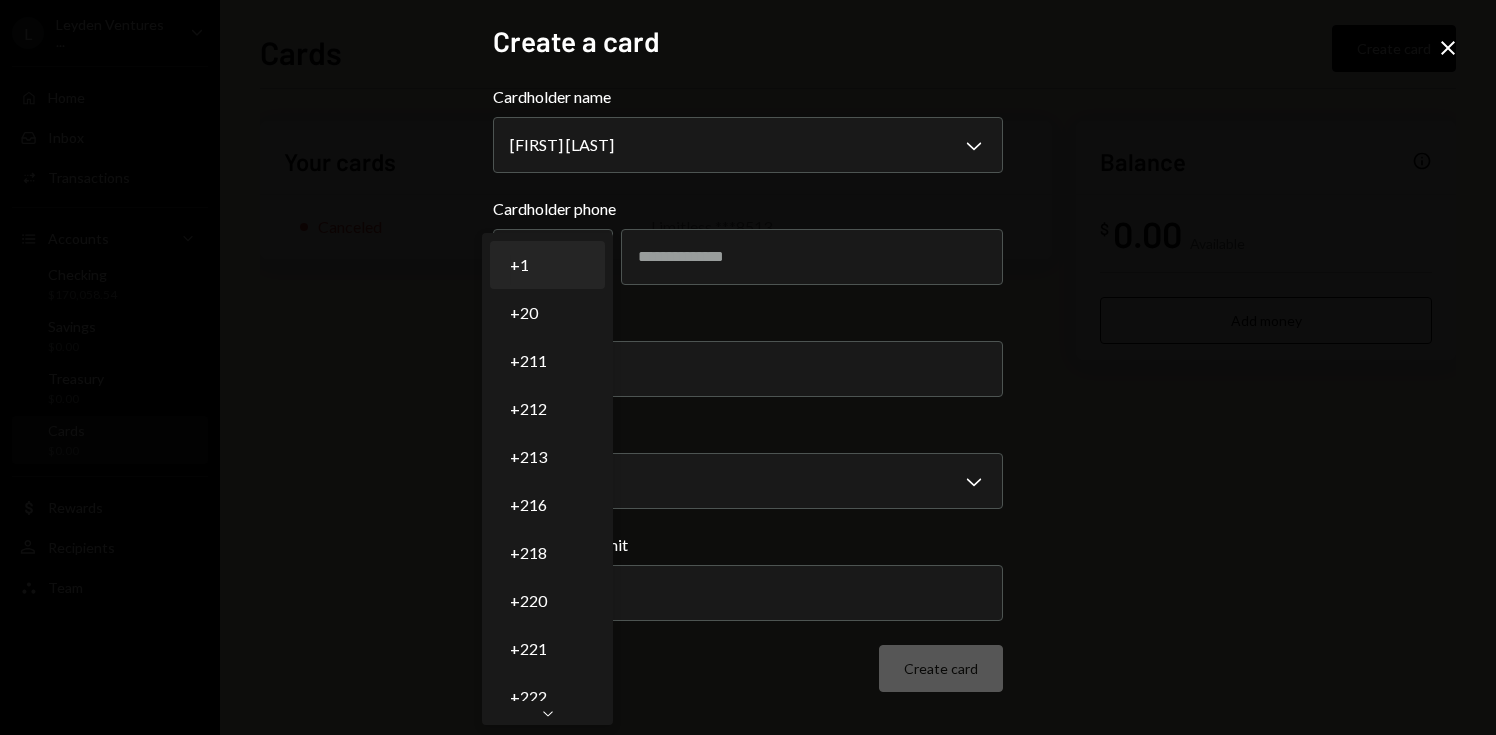 select on "*" 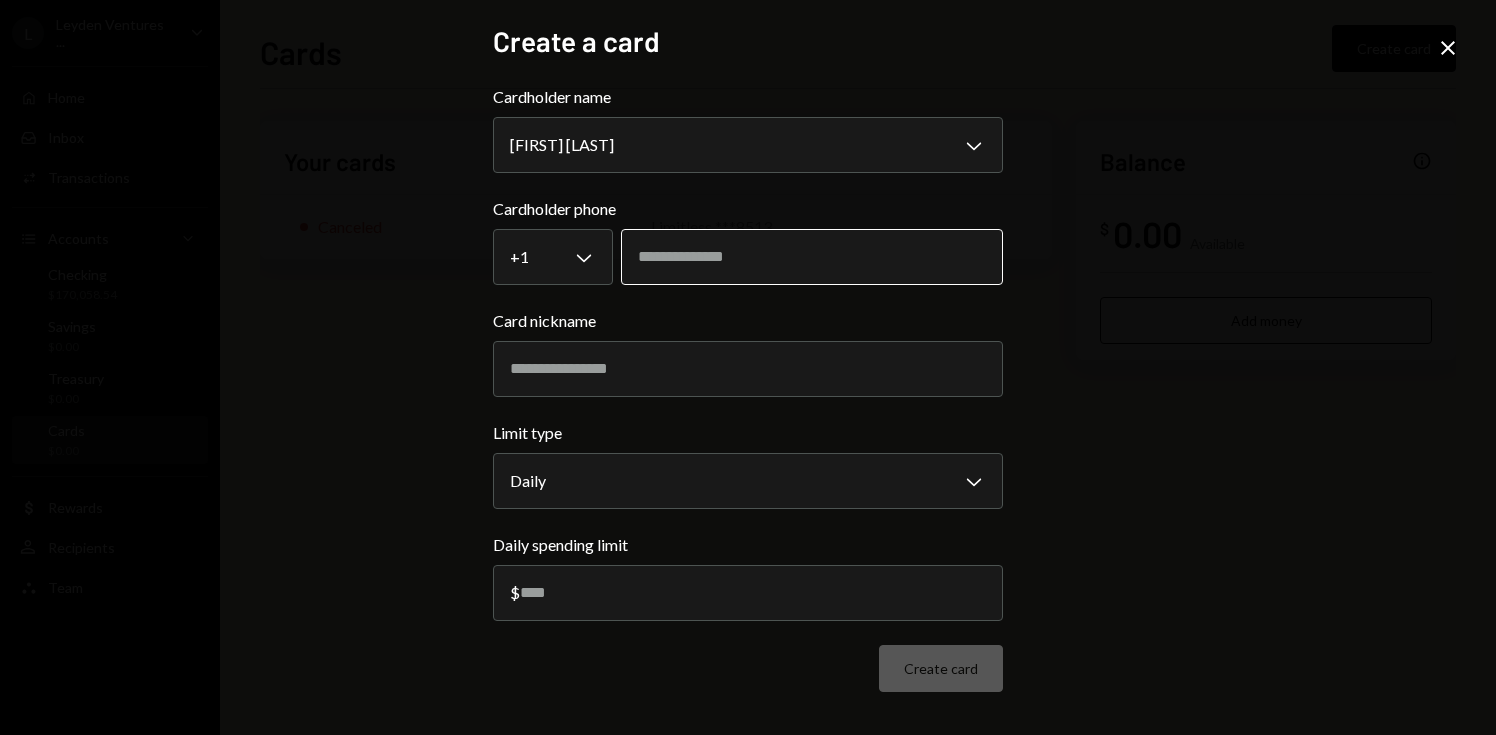 click at bounding box center [812, 257] 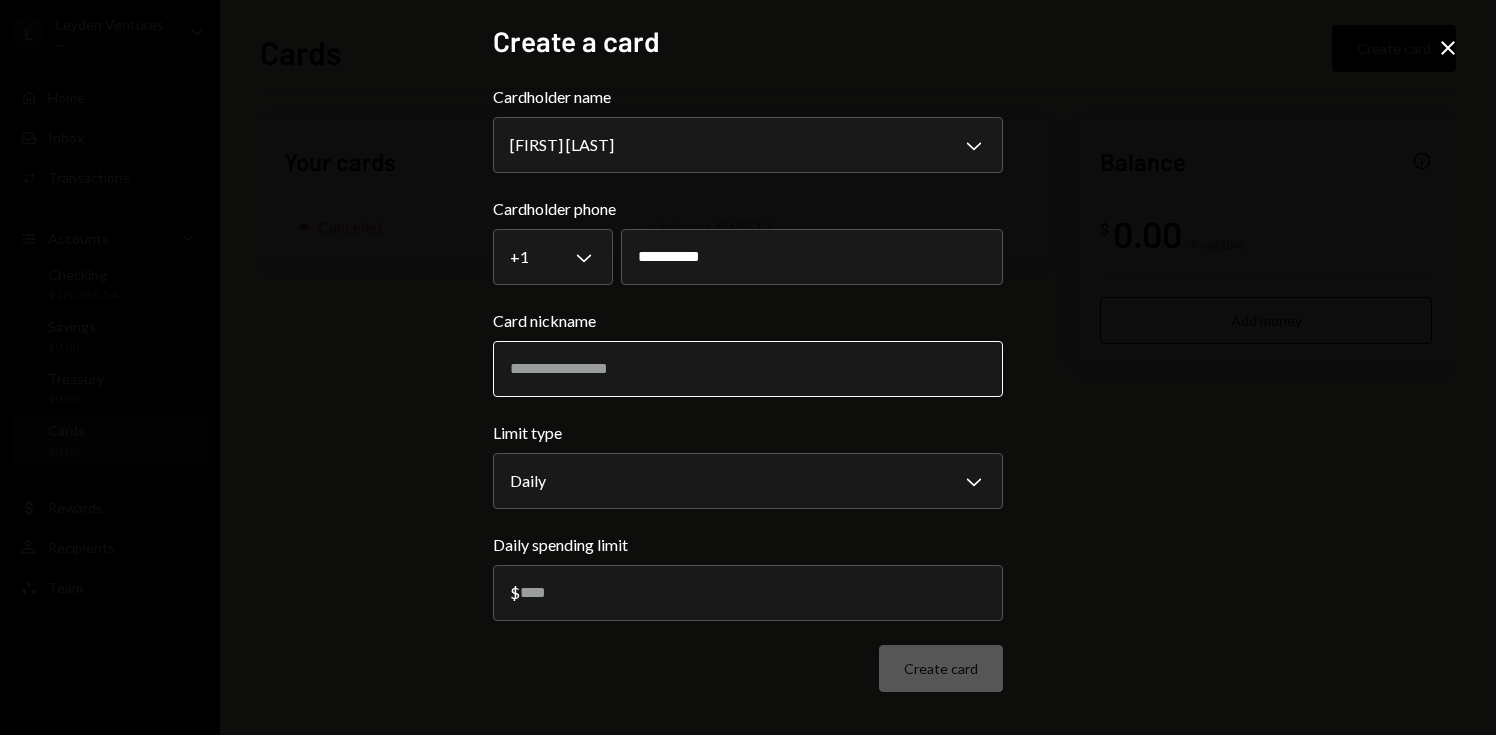 type on "**********" 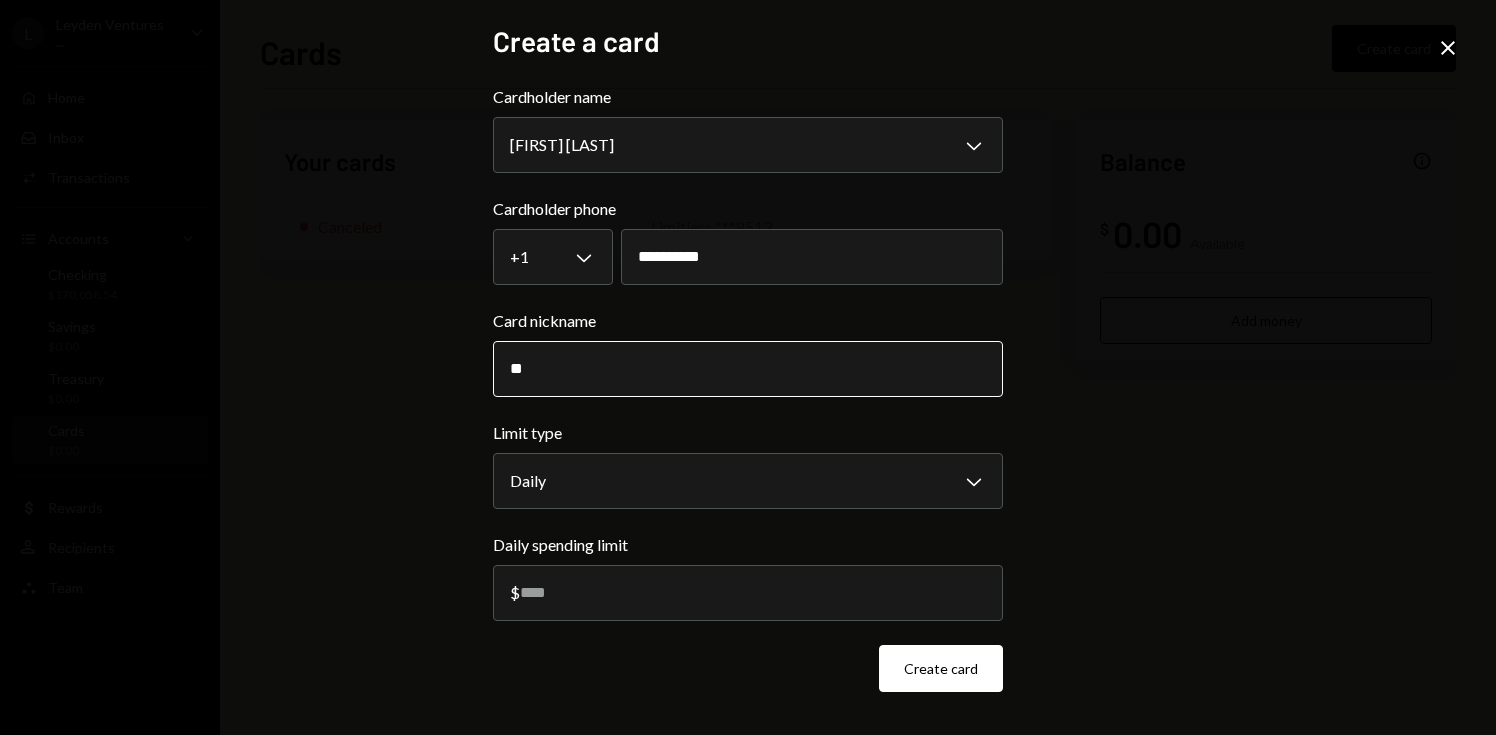 type on "*" 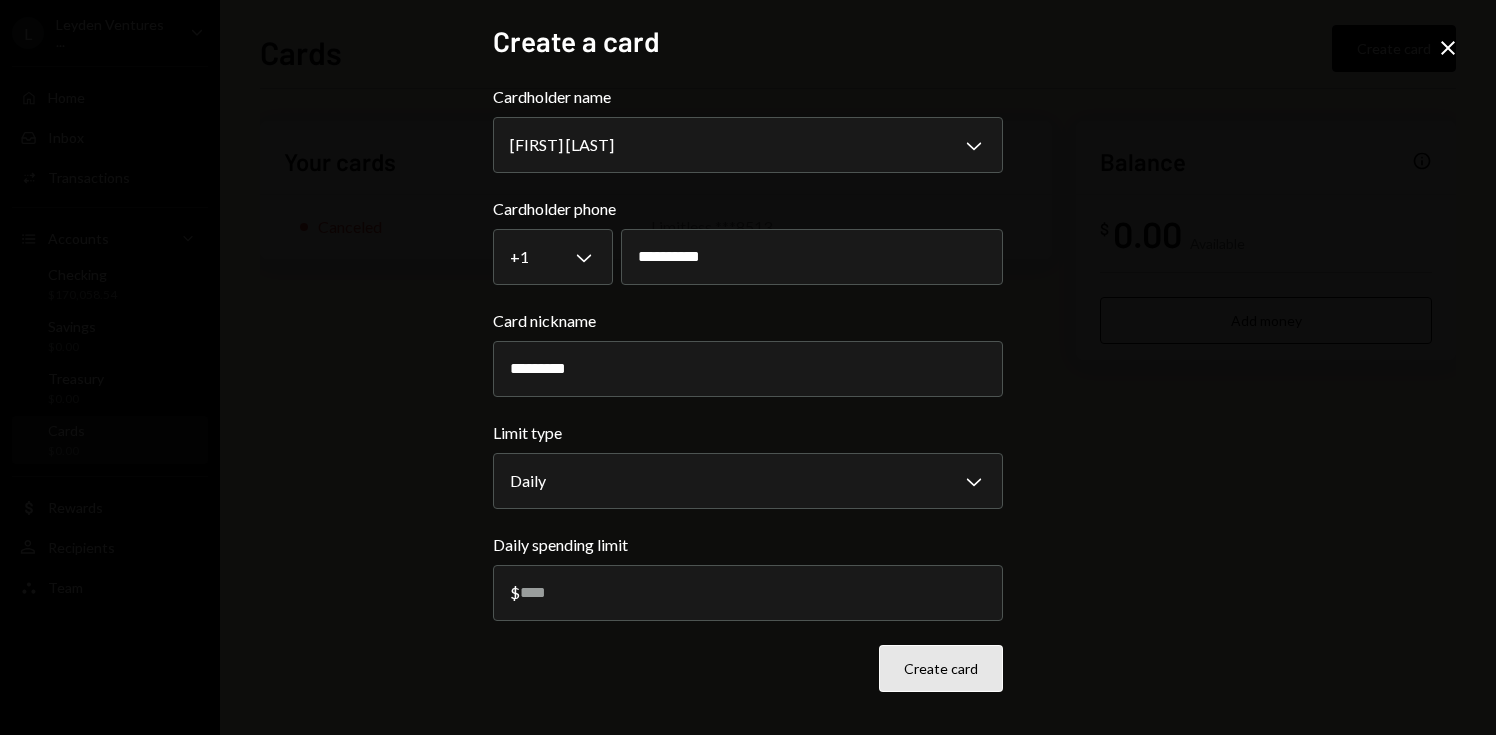 type on "*********" 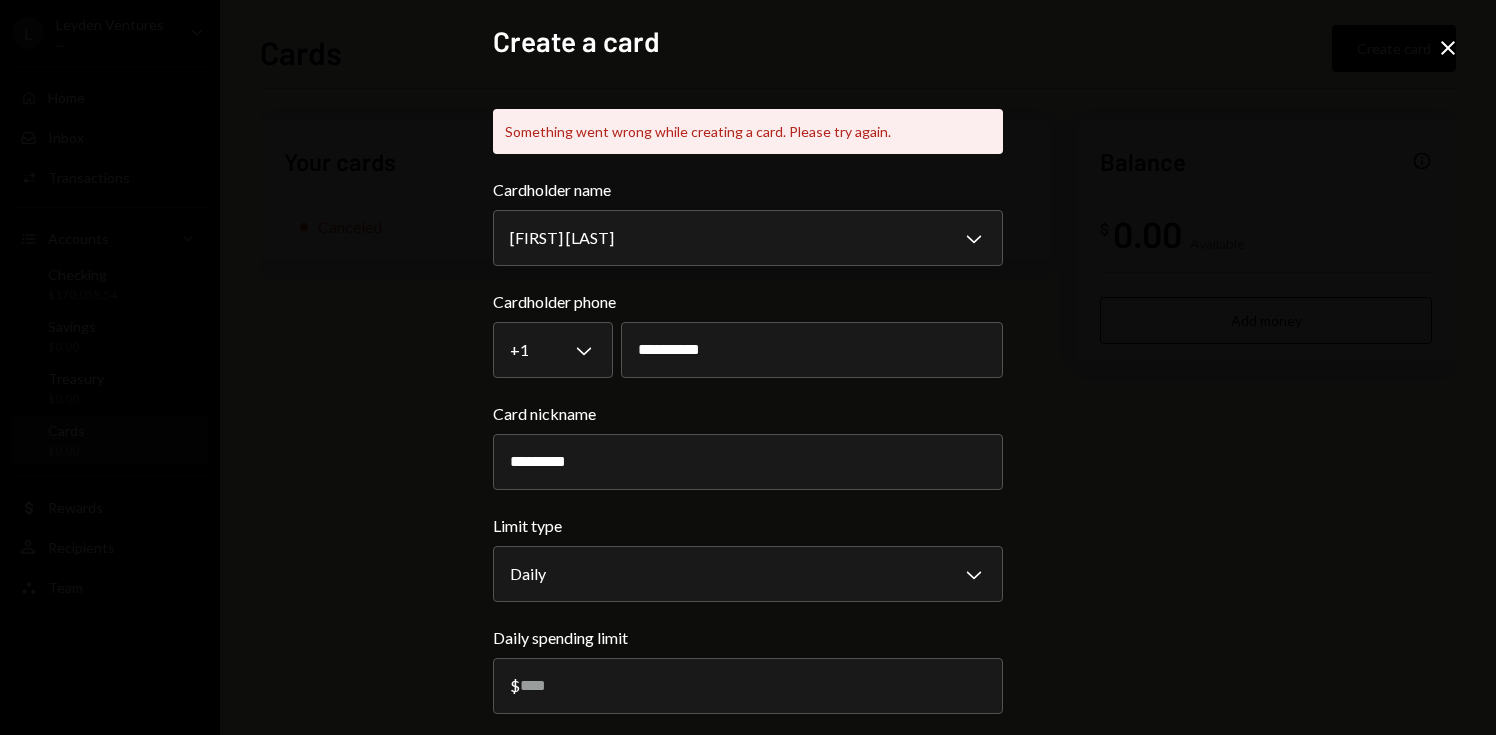 click on "**********" at bounding box center [748, 367] 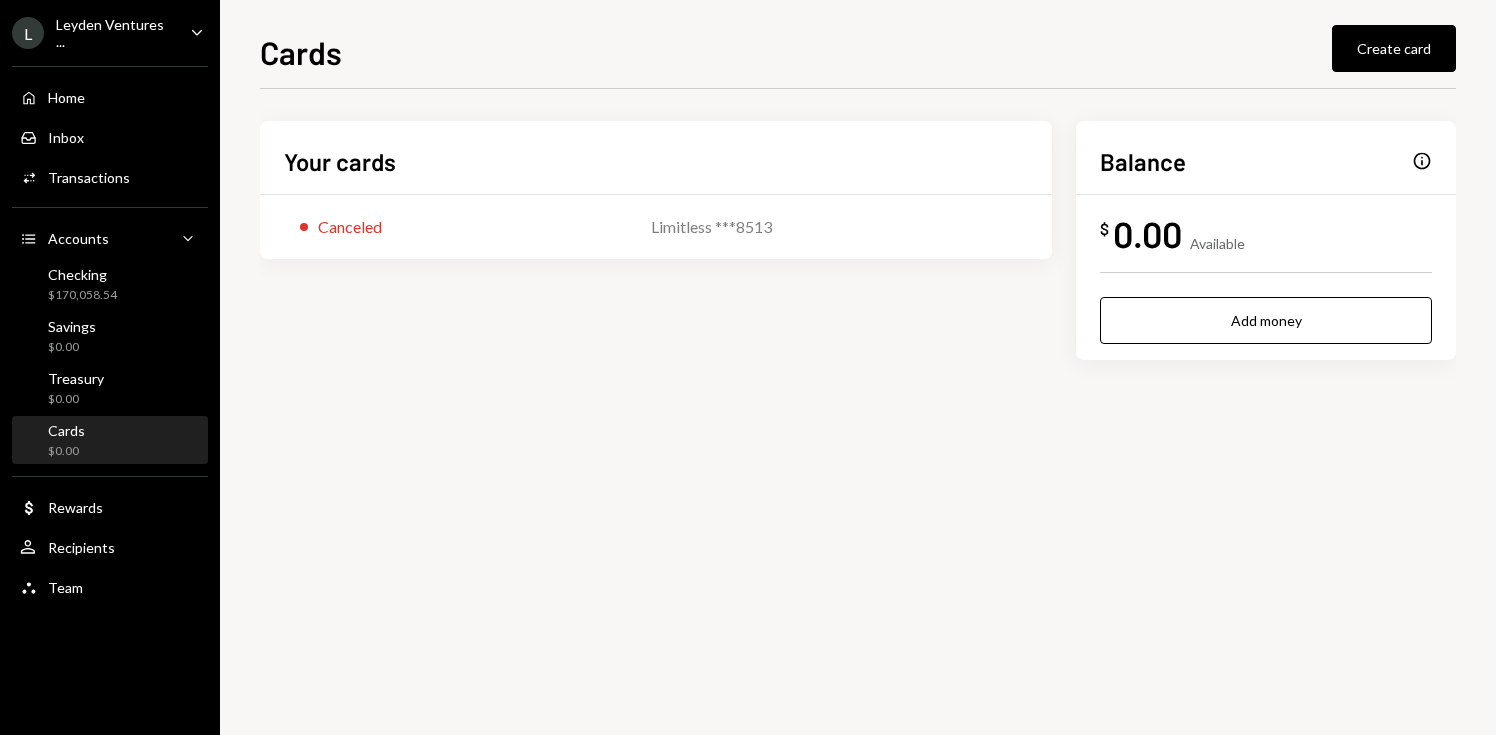 click on "Your cards Canceled Limitless   ***8513 Balance Info $ 0.00 Available Add money" at bounding box center (858, 240) 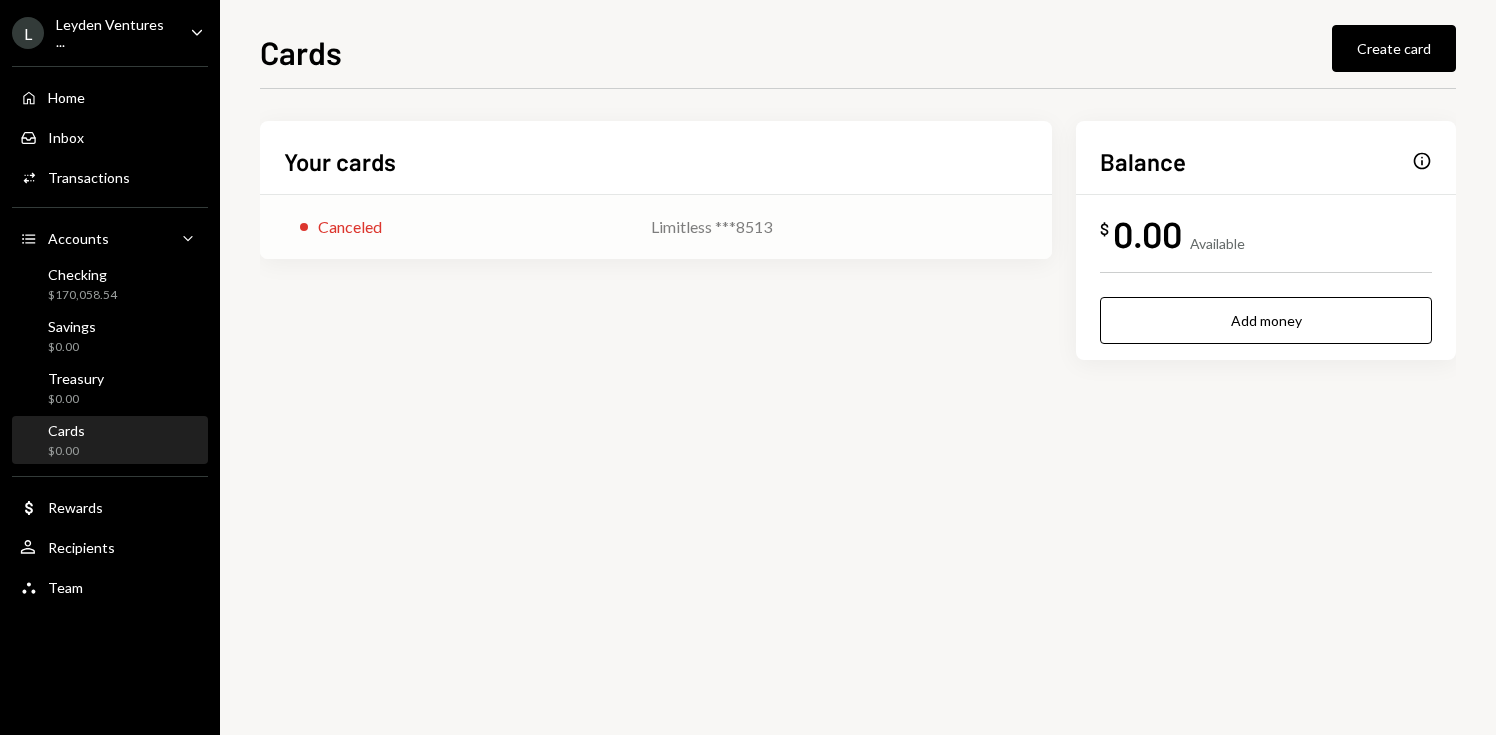 click on "Limitless   ***8513" at bounding box center [839, 227] 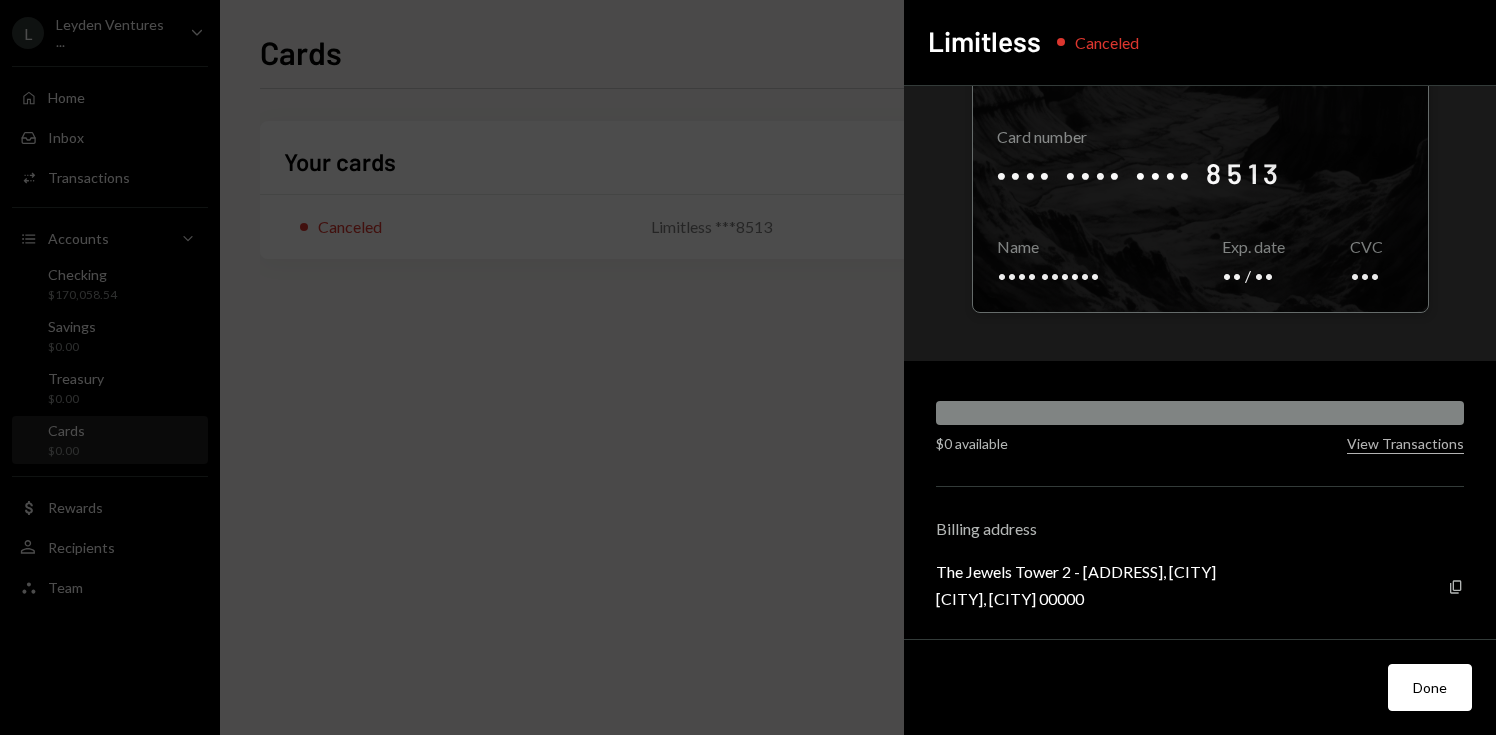 scroll, scrollTop: 0, scrollLeft: 0, axis: both 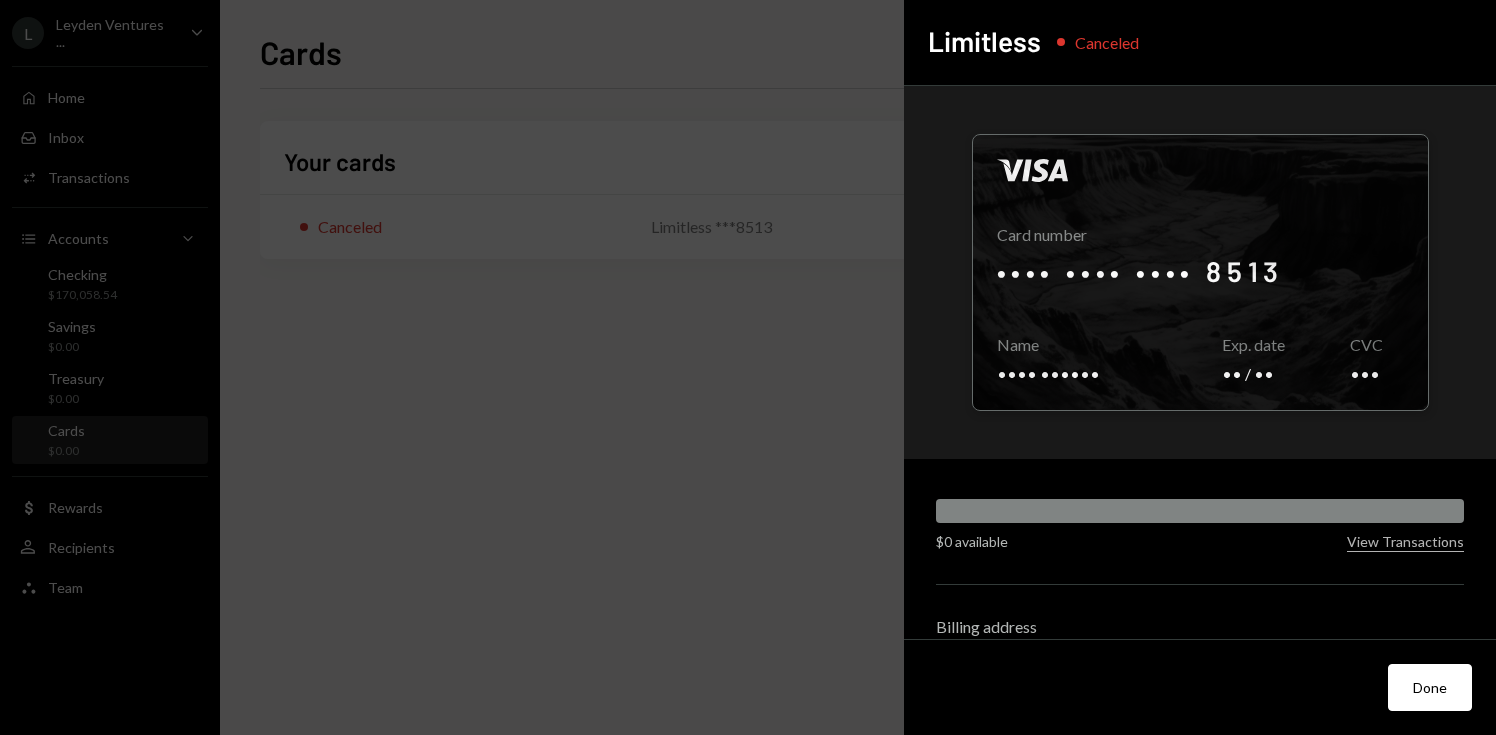 click at bounding box center (1200, 272) 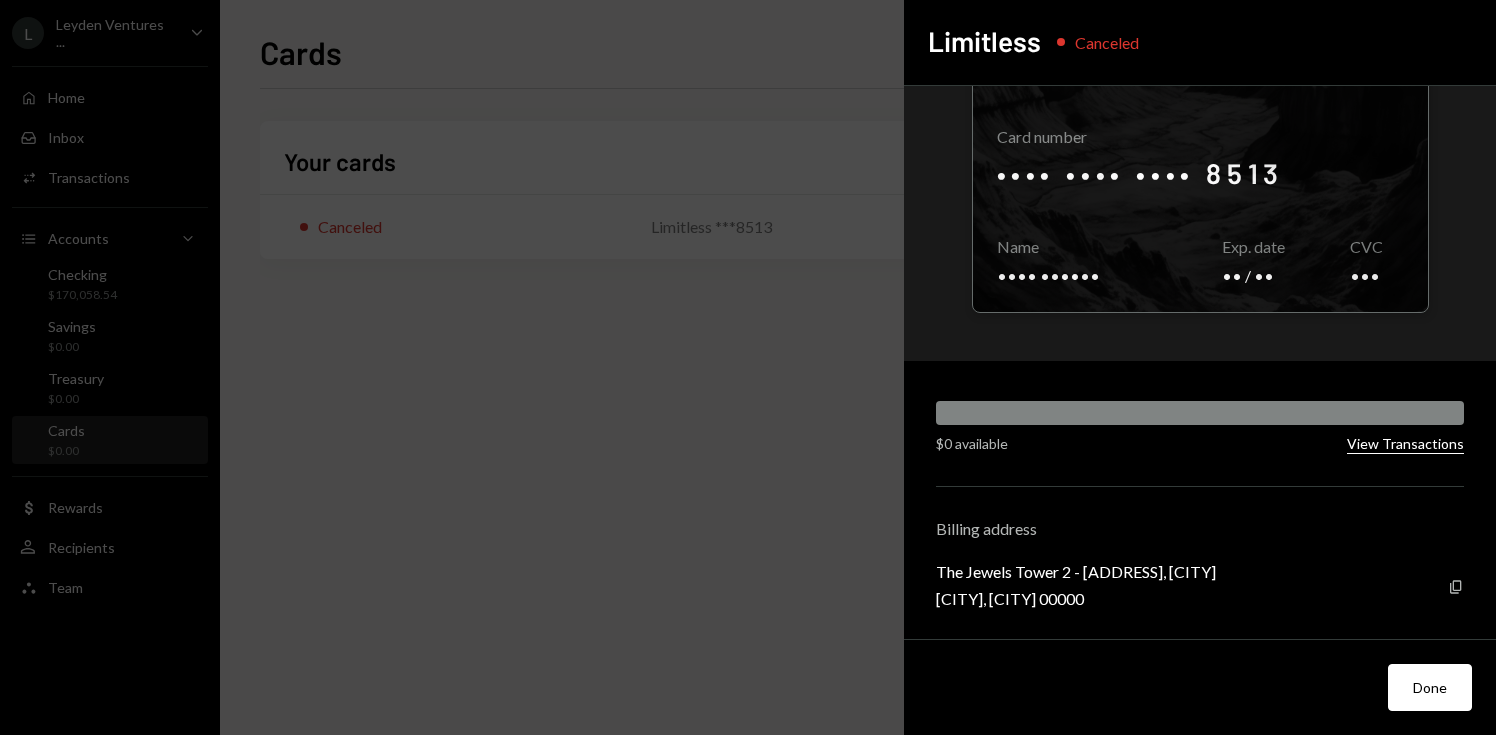 click on "View Transactions" at bounding box center [1405, 444] 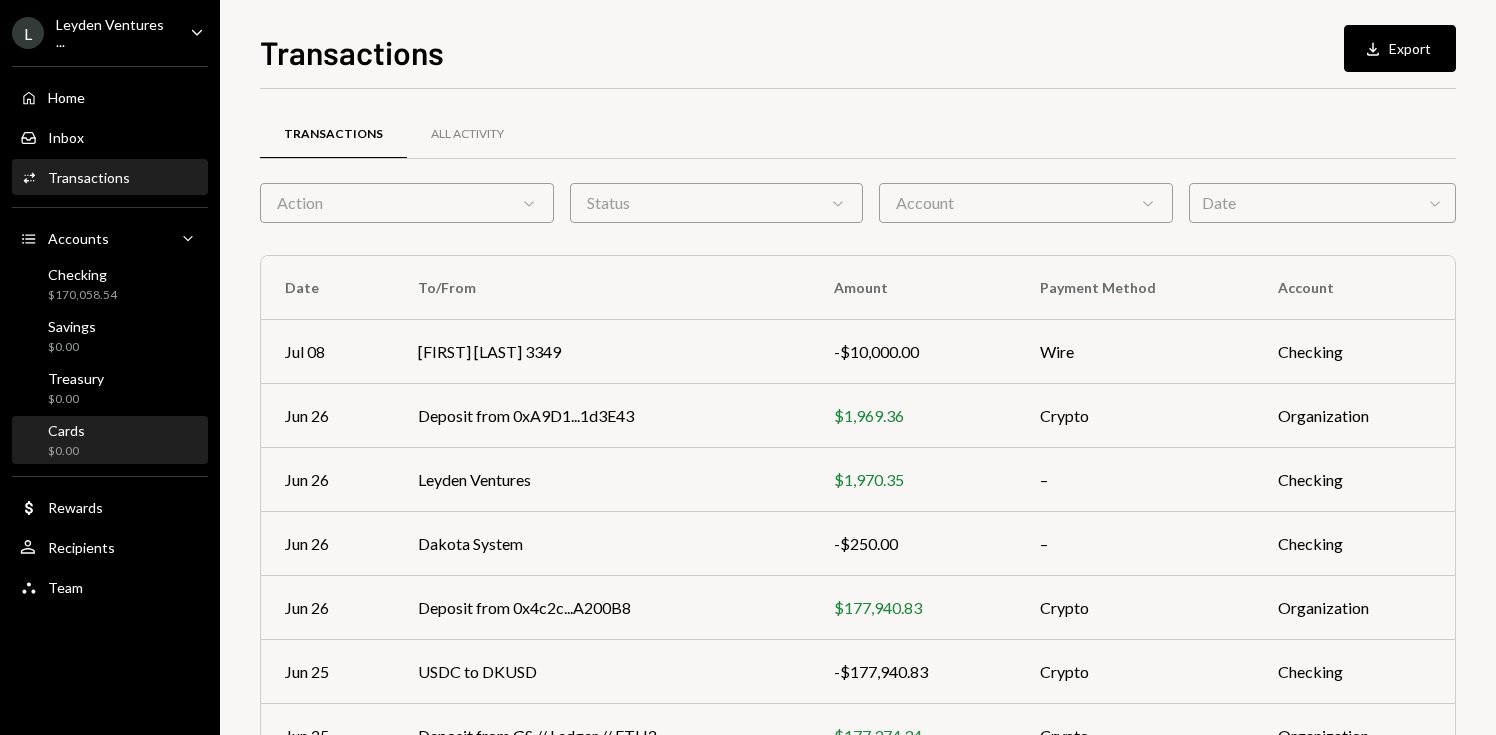 click on "Cards $0.00" at bounding box center (110, 441) 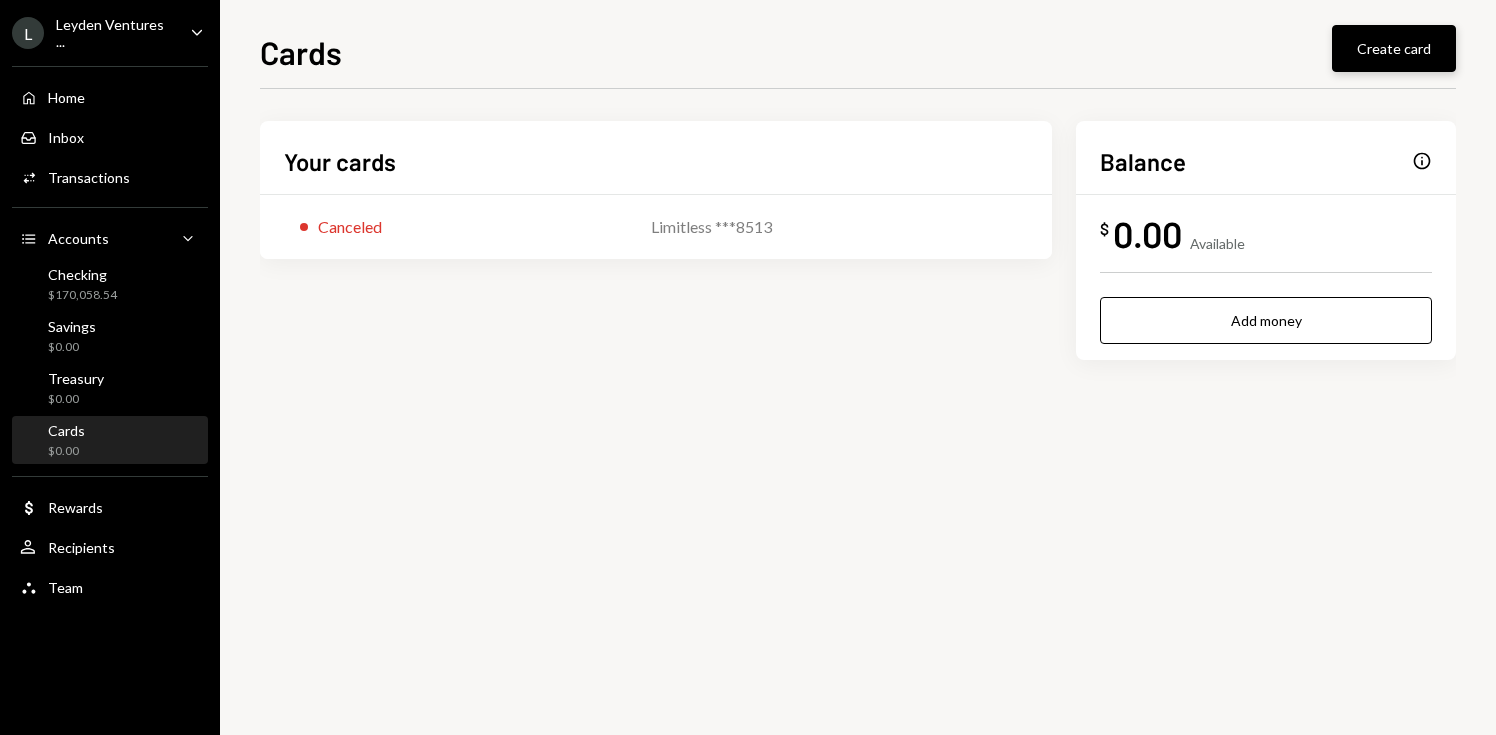 click on "Create card" at bounding box center (1394, 48) 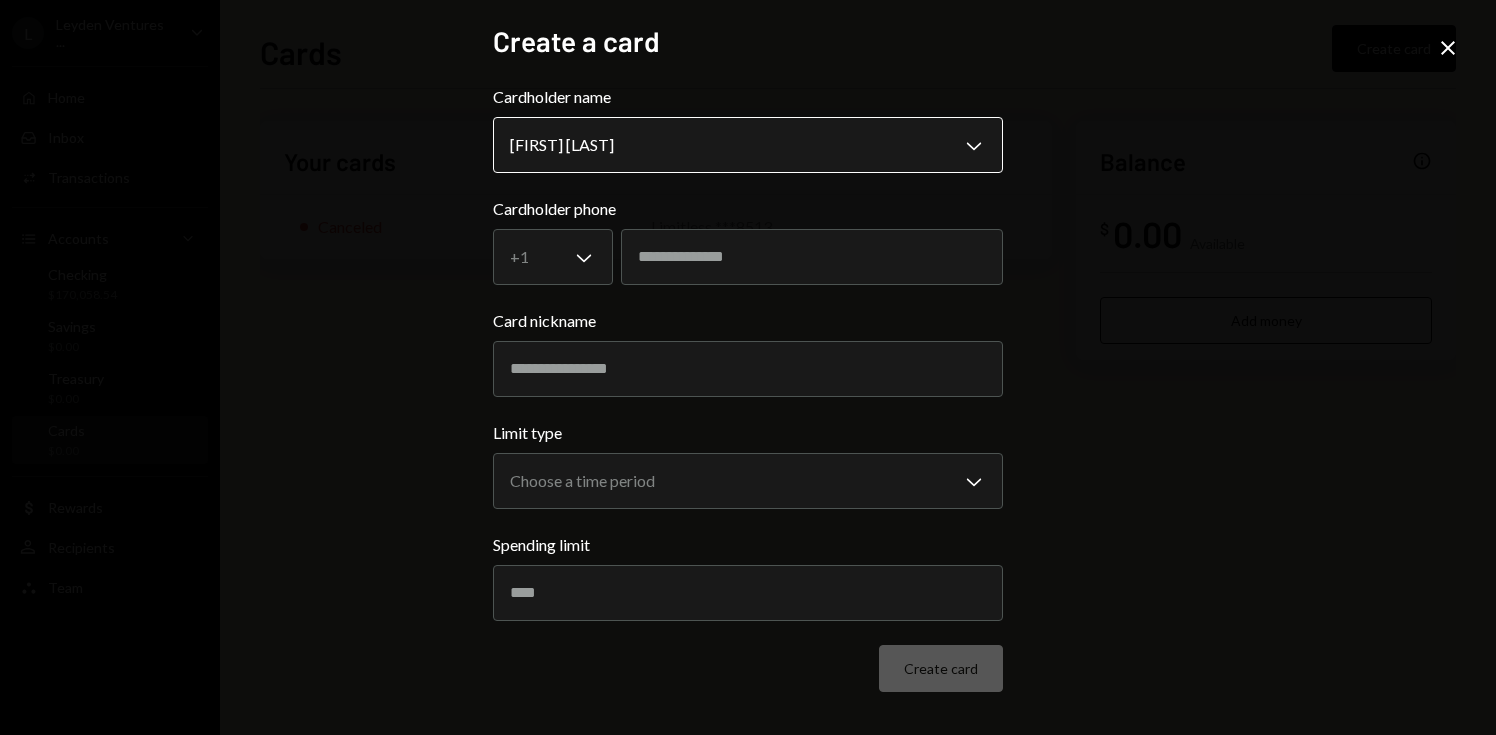 click on "**********" at bounding box center [748, 367] 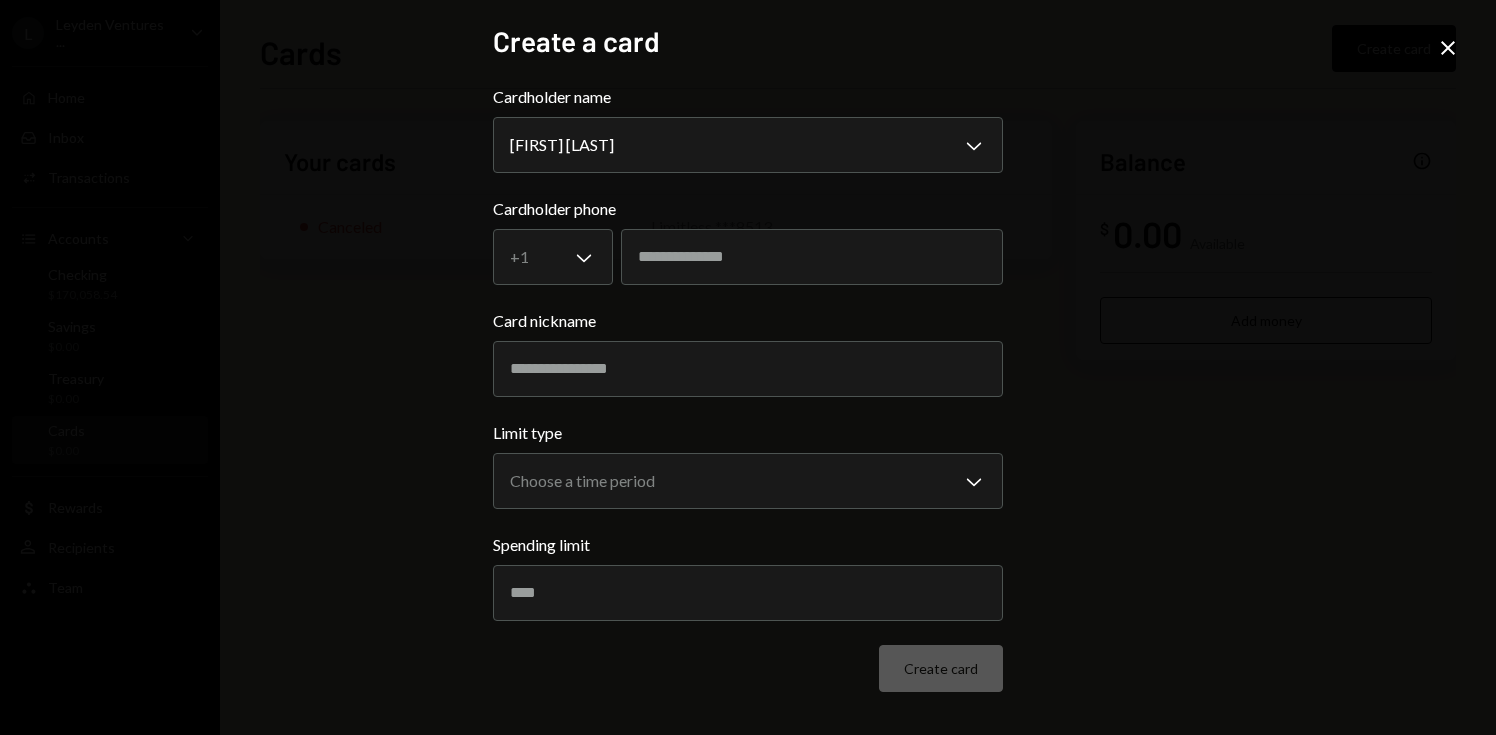 click on "**********" at bounding box center [748, 367] 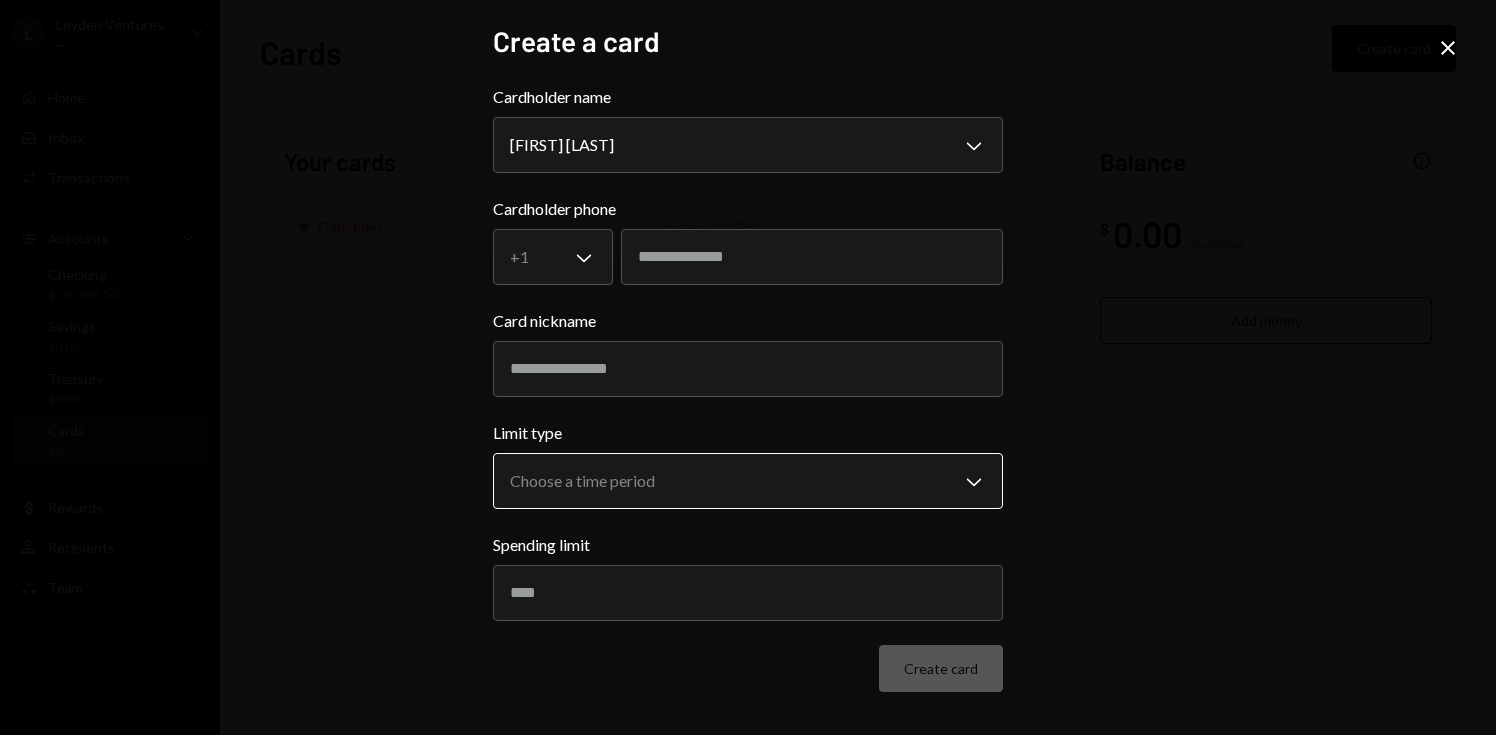 click on "**********" at bounding box center [748, 367] 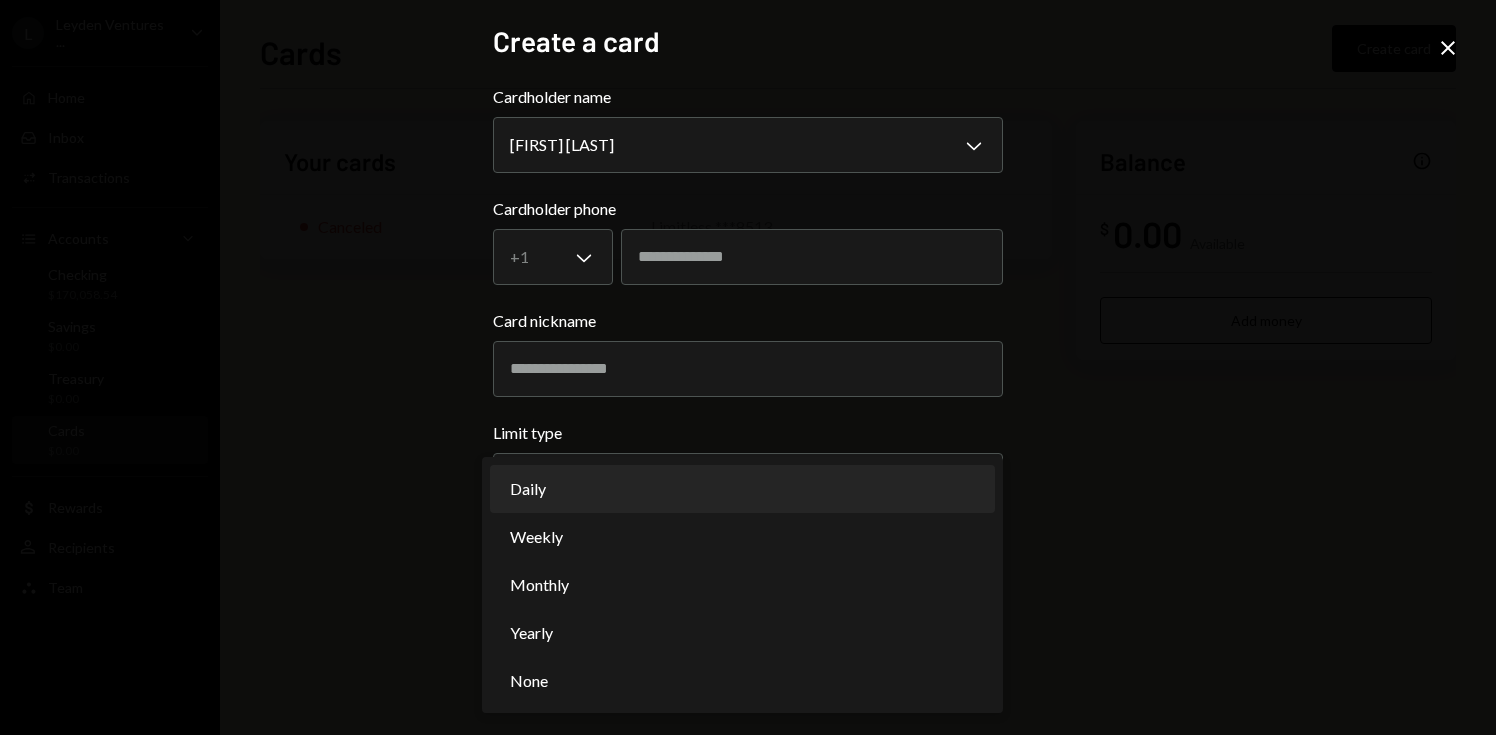 select on "**********" 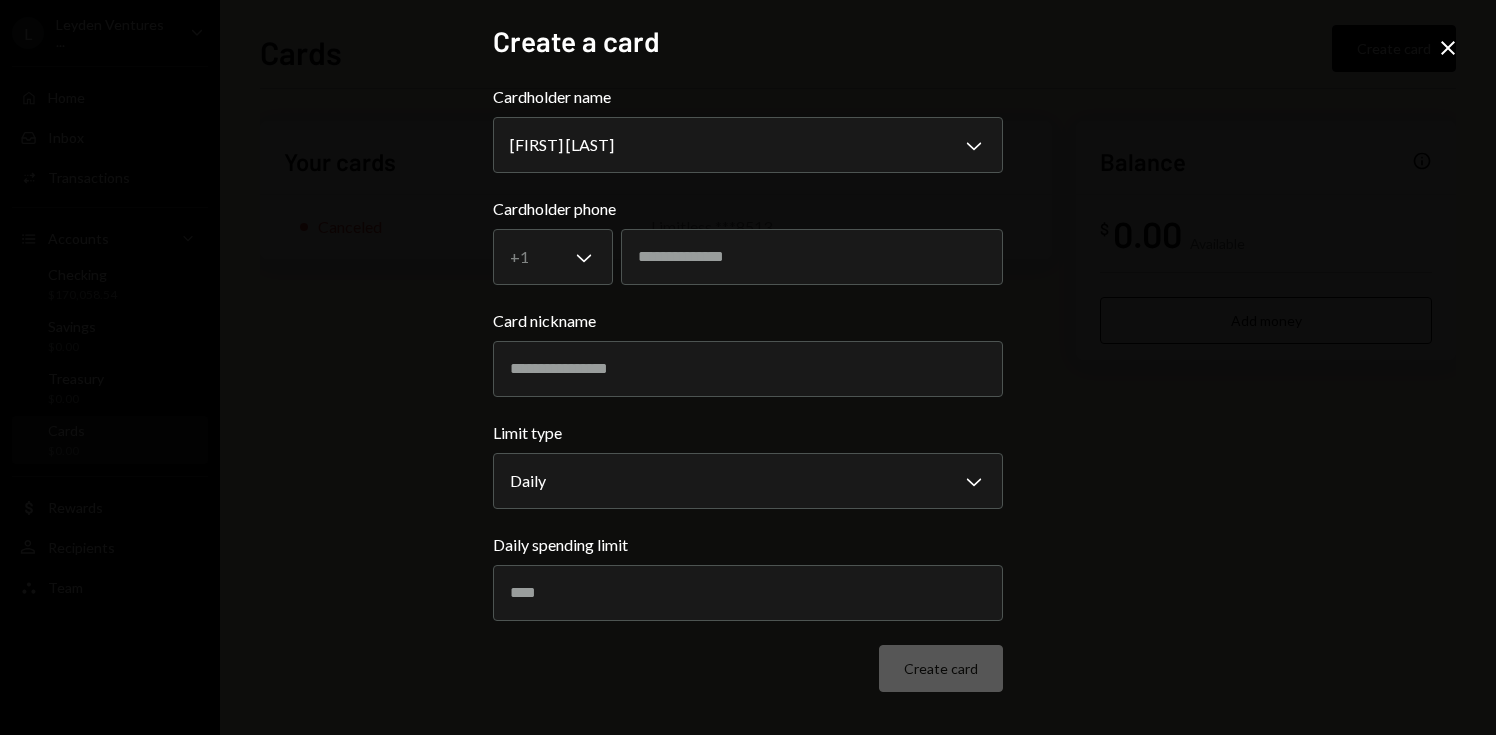 click on "**********" at bounding box center [748, 367] 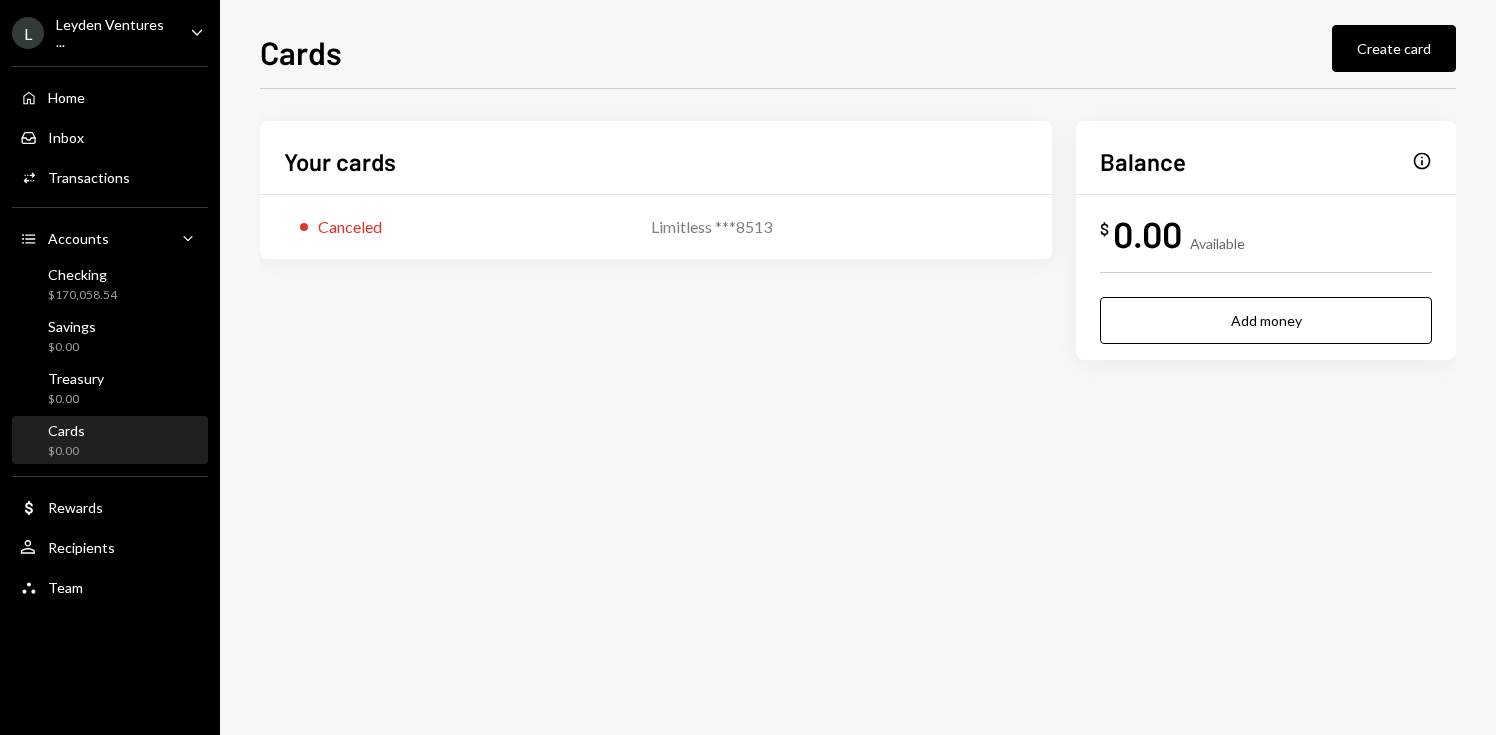 click on "Home Home Inbox Inbox Activities Transactions Accounts Accounts Caret Down Checking $170,058.54 Savings $0.00 Treasury $0.00 Cards $0.00 Dollar Rewards User Recipients Team Team" at bounding box center [110, 331] 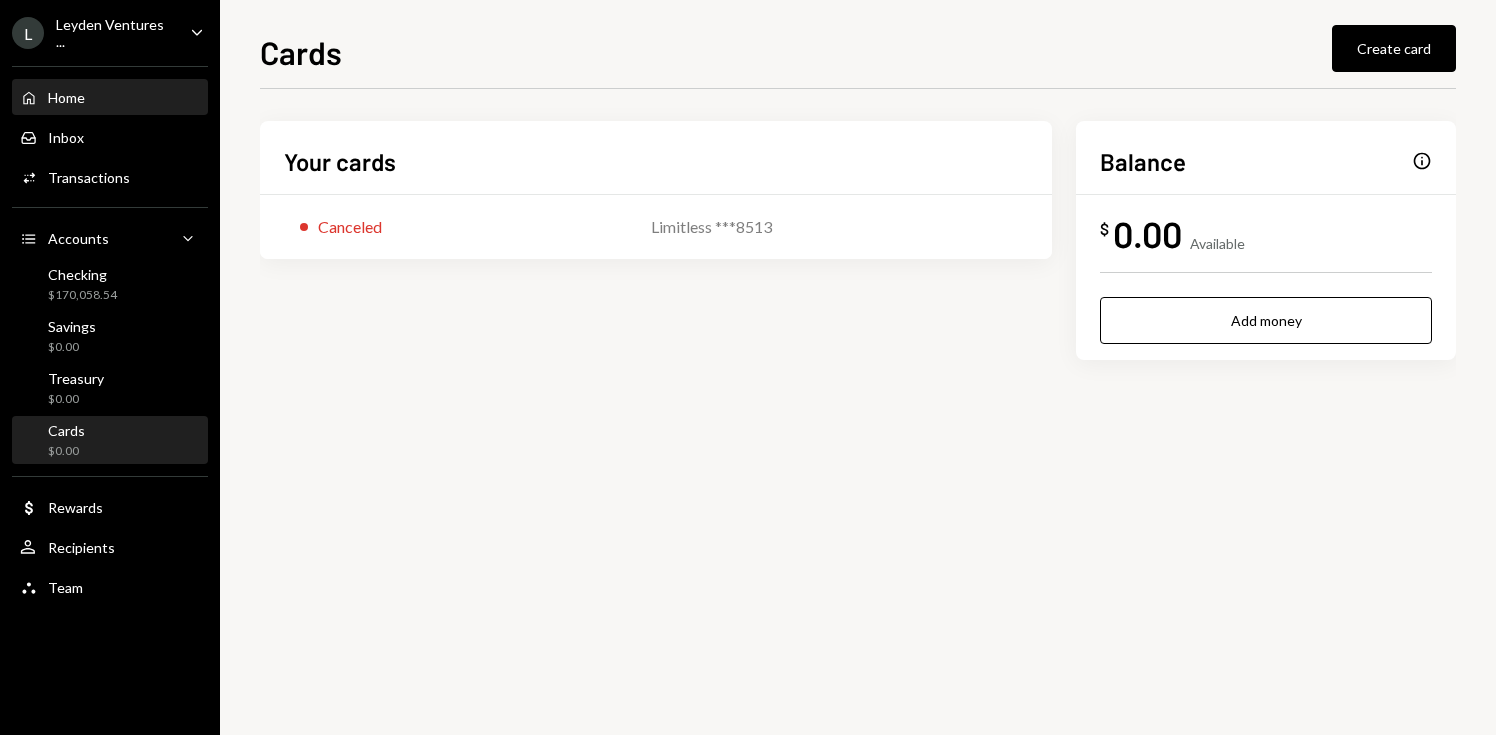 click on "Home" at bounding box center (66, 97) 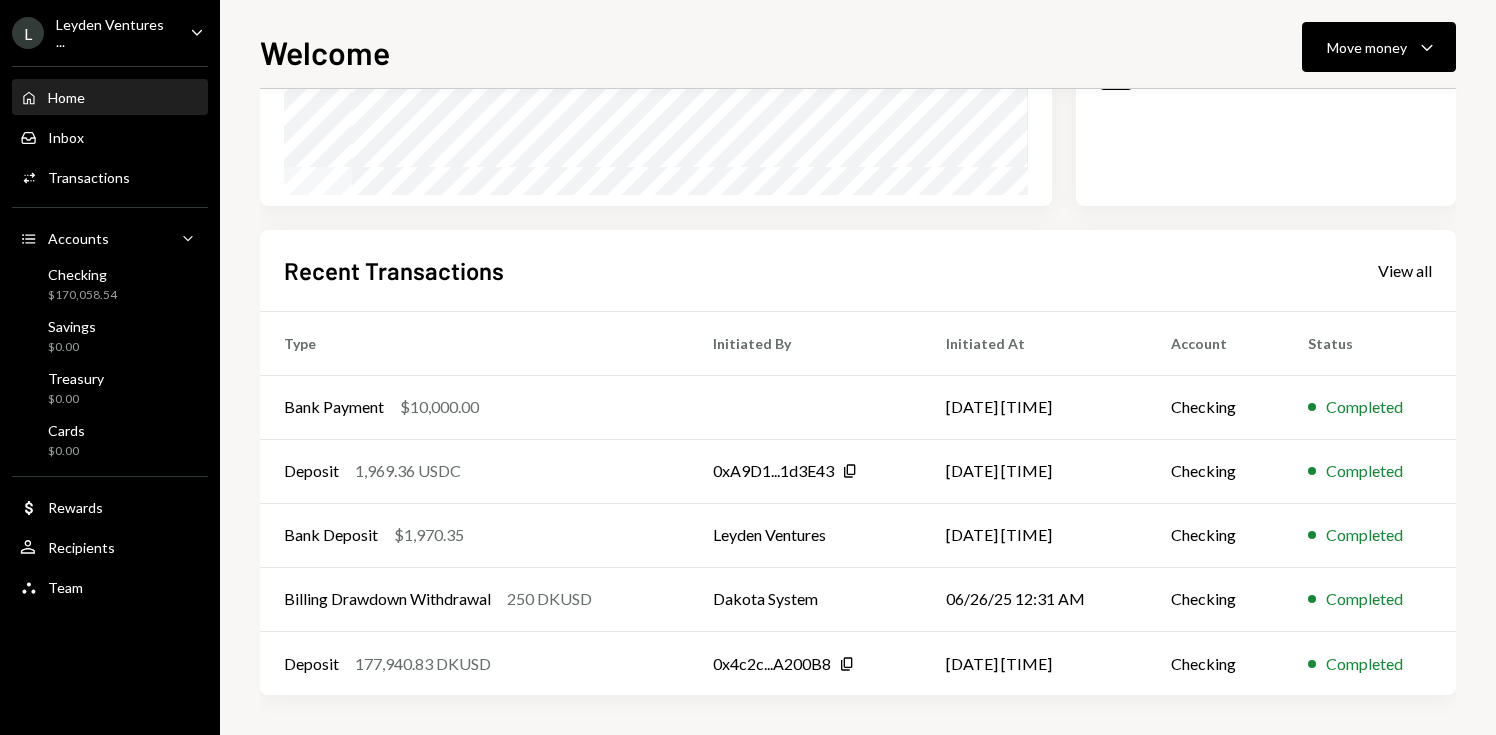 scroll, scrollTop: 0, scrollLeft: 0, axis: both 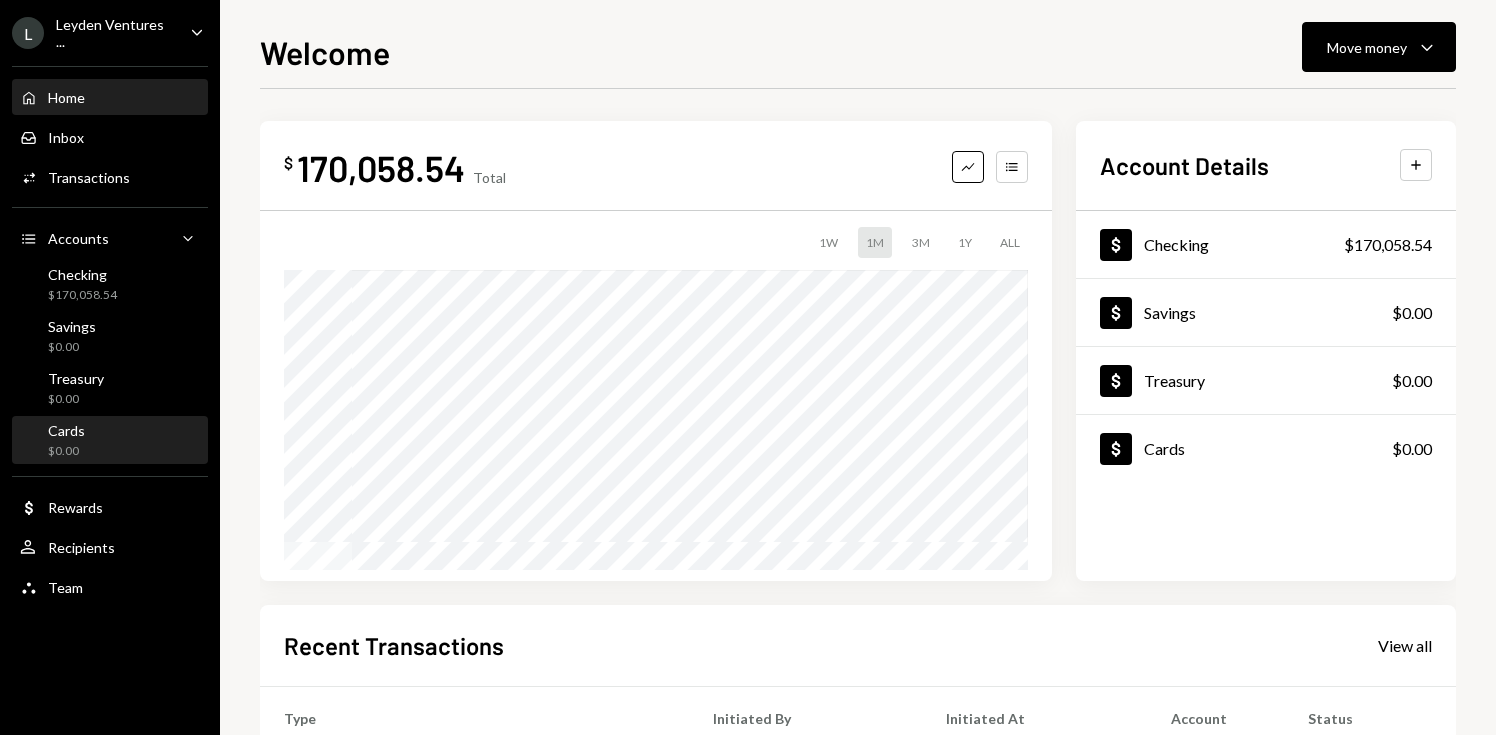 click on "Cards $0.00" at bounding box center [110, 441] 